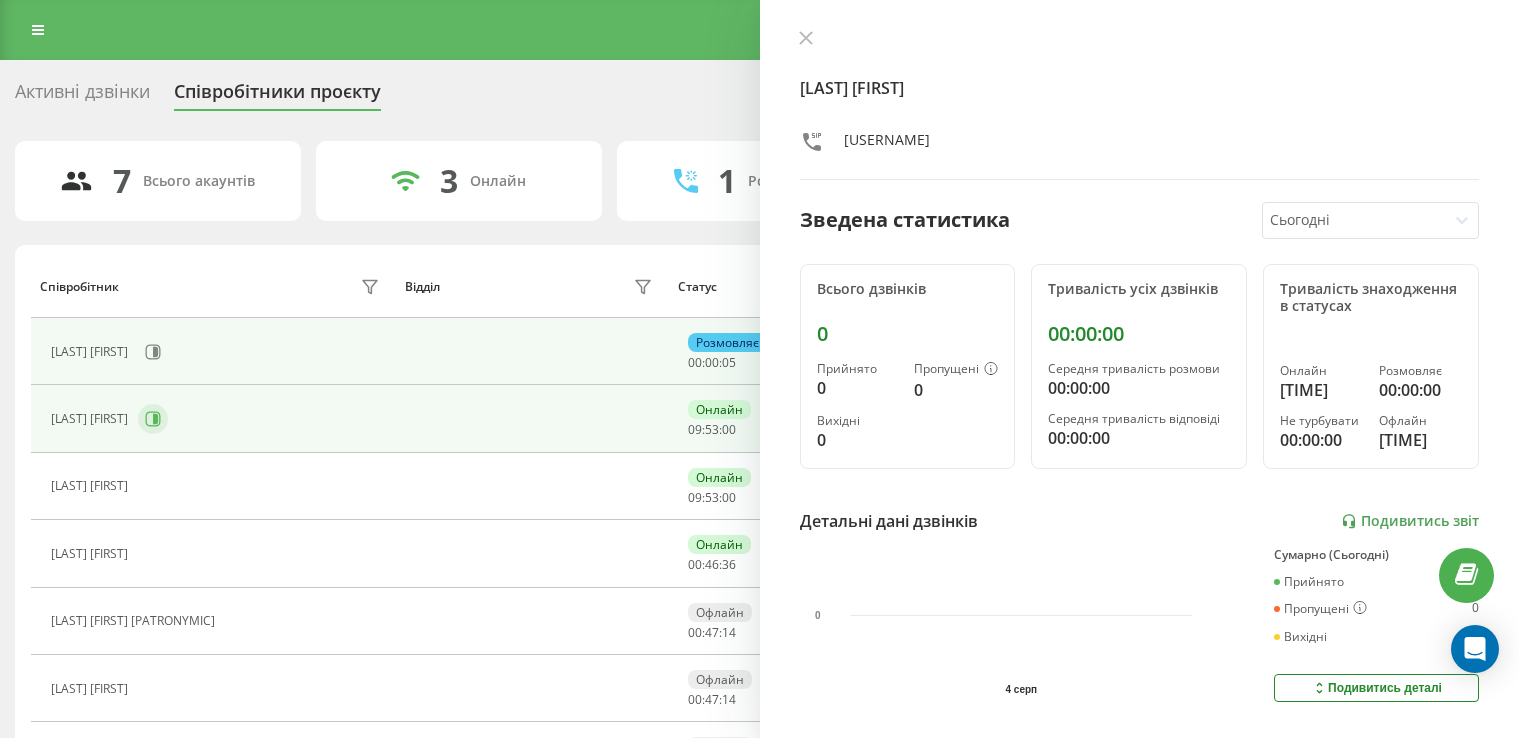 scroll, scrollTop: 0, scrollLeft: 0, axis: both 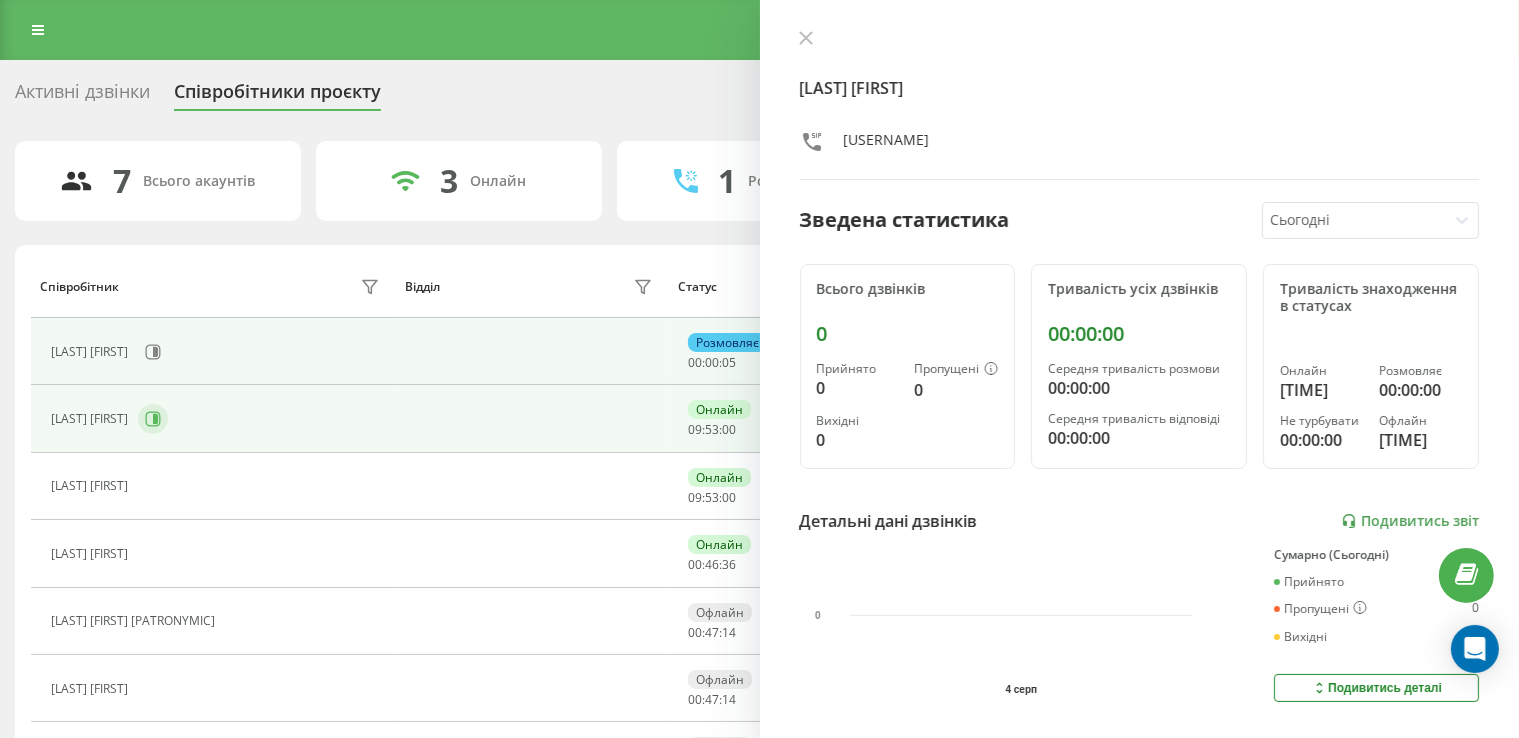 click 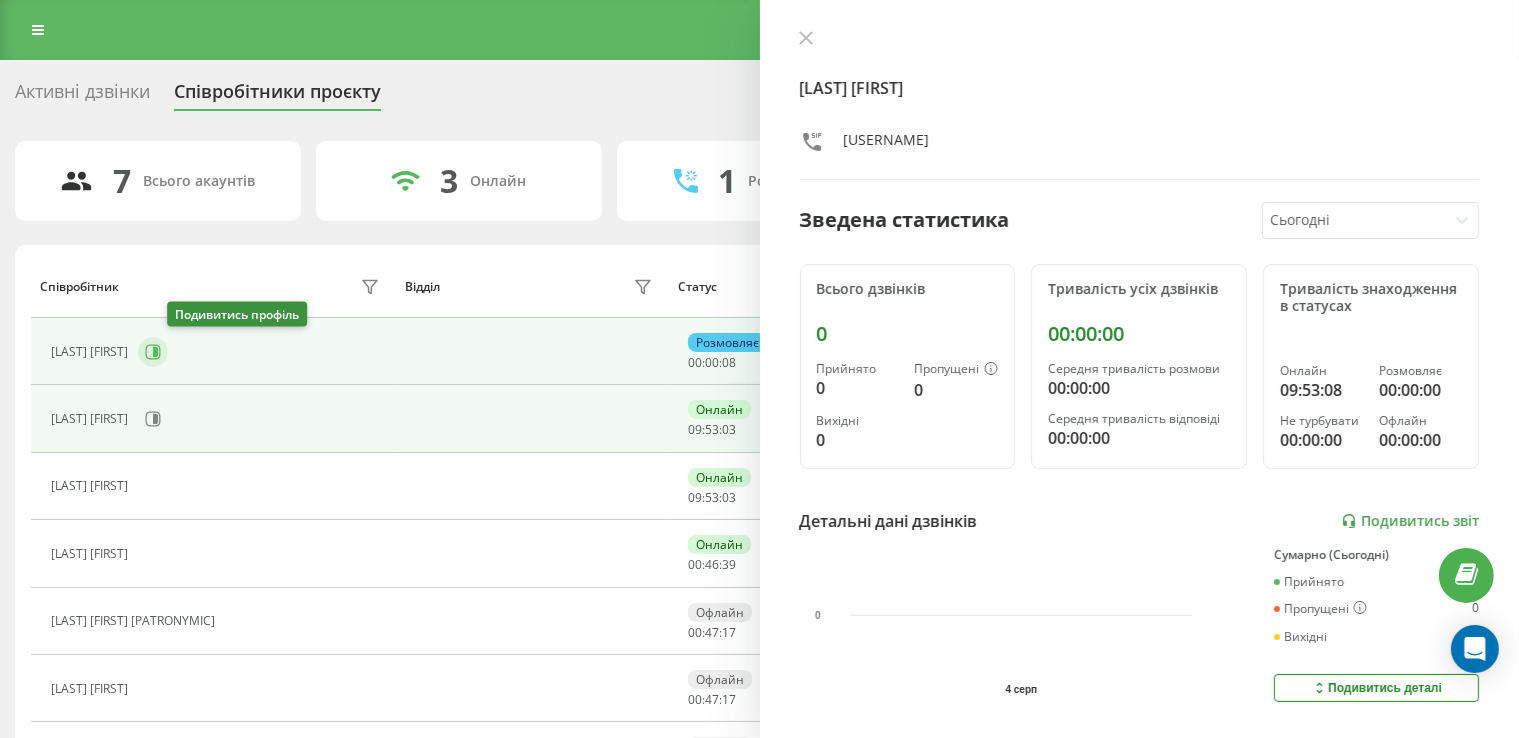 click 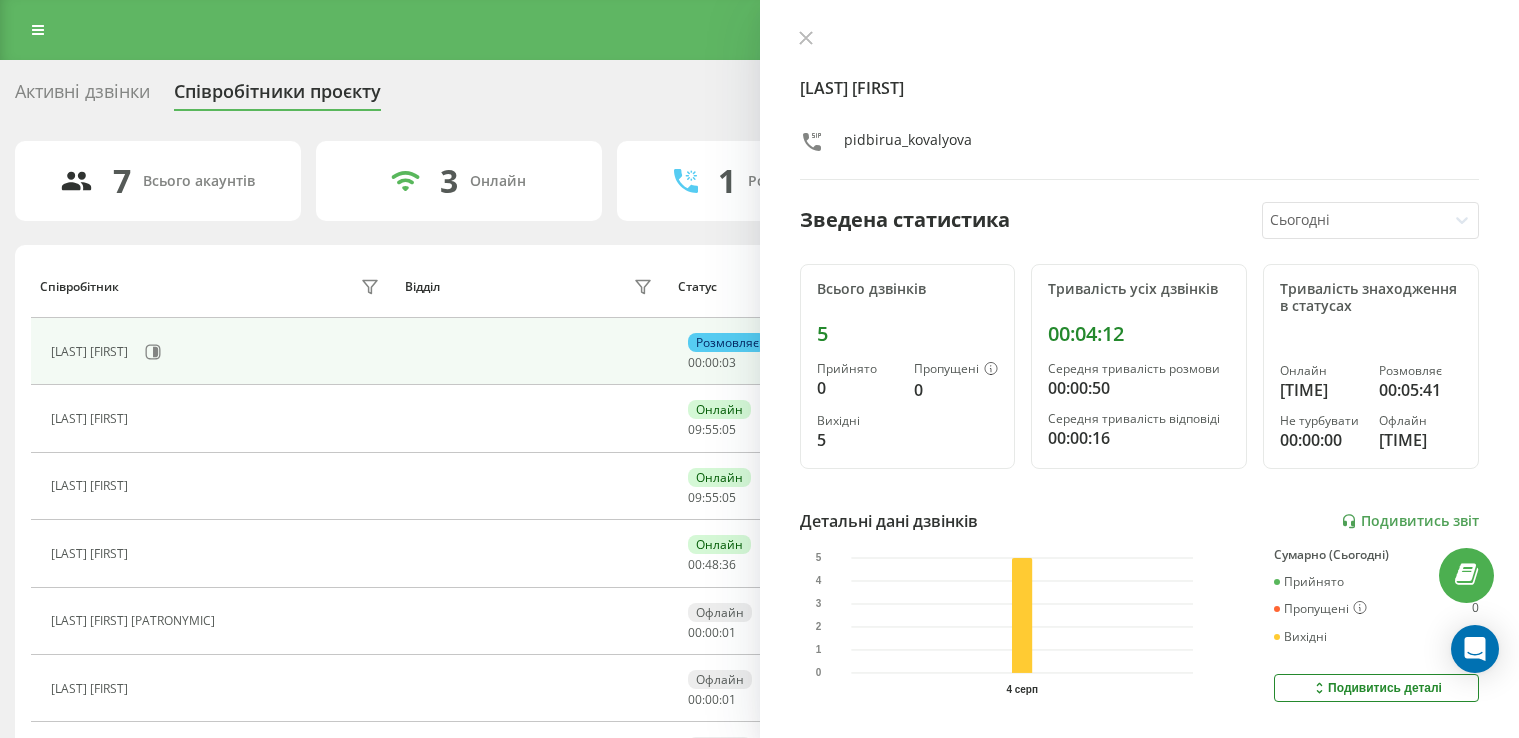 scroll, scrollTop: 0, scrollLeft: 0, axis: both 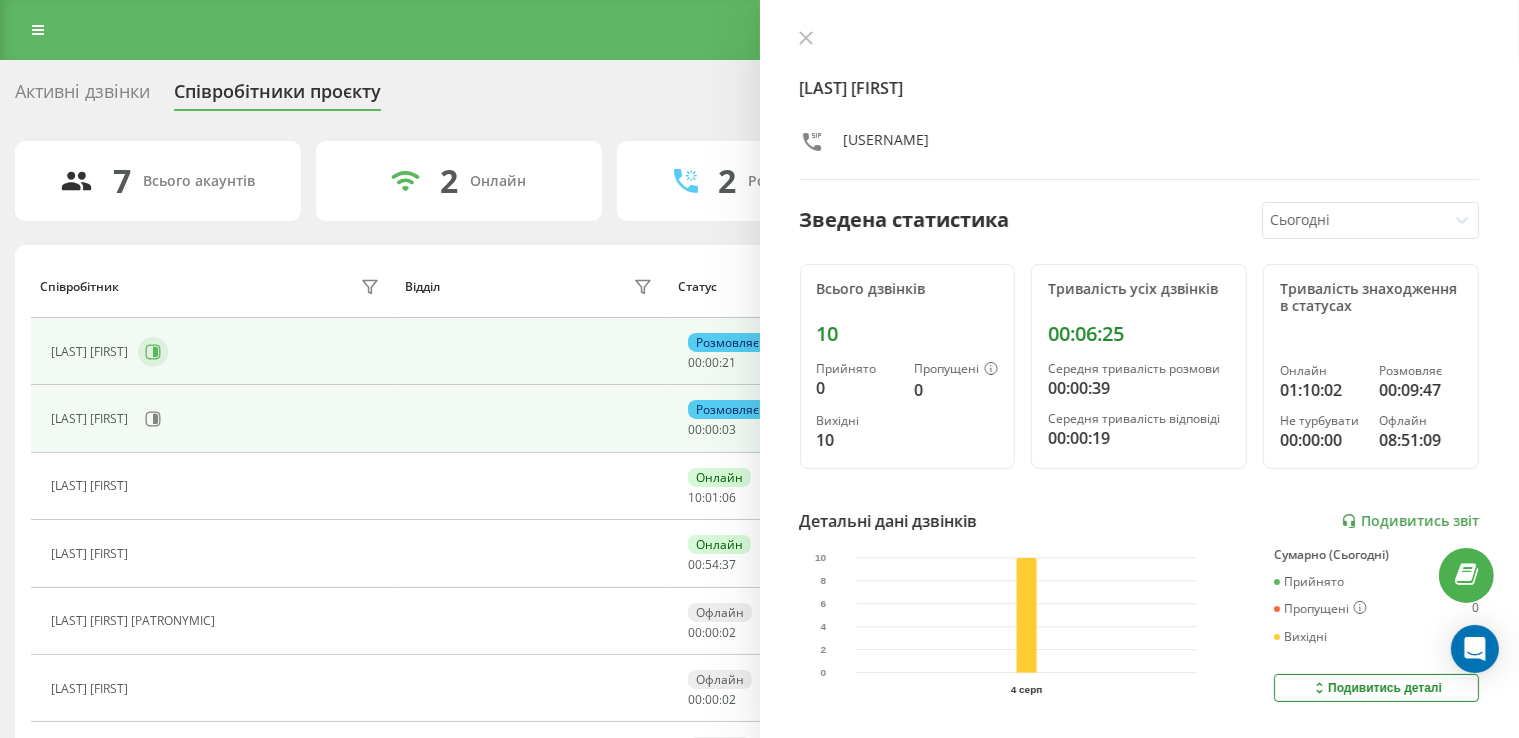 click 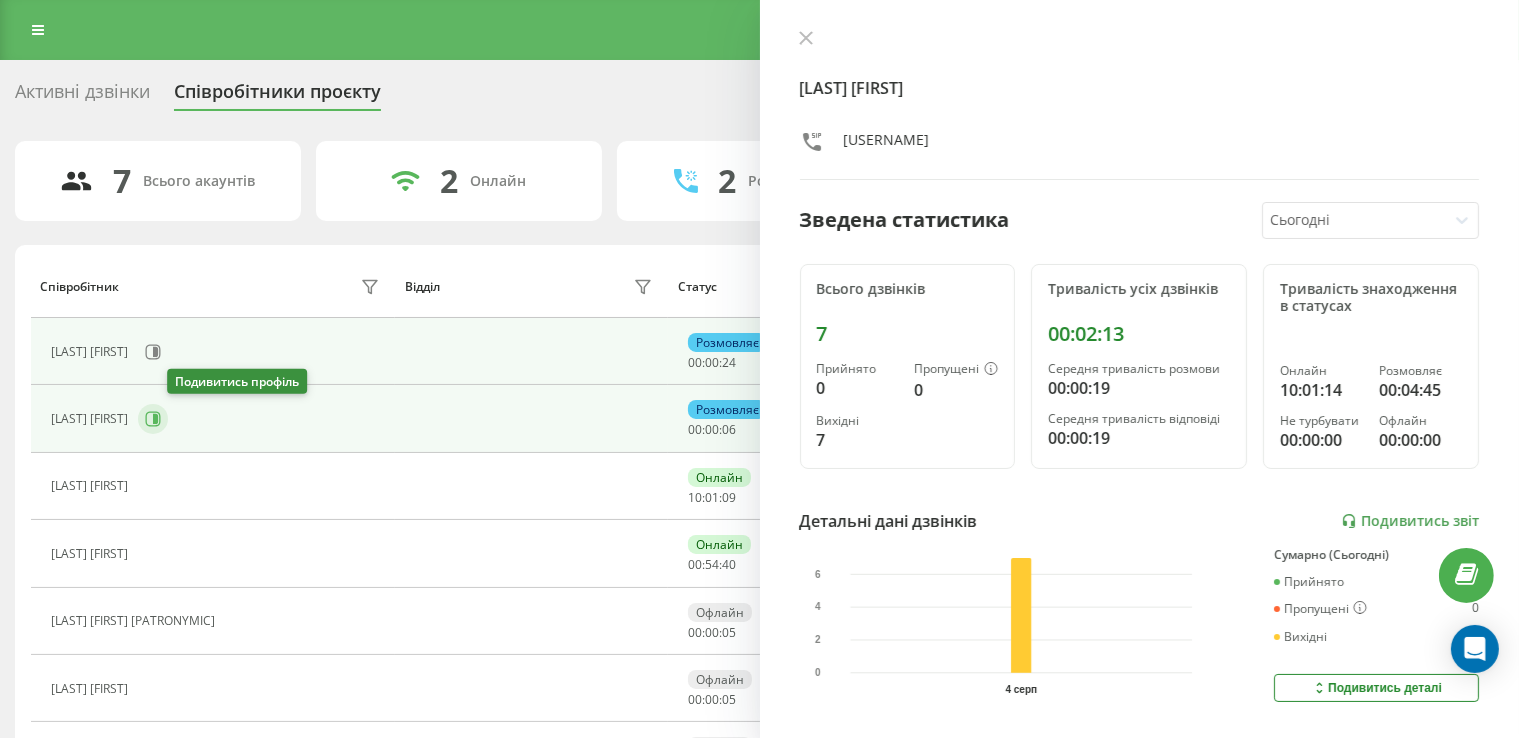 click at bounding box center [153, 419] 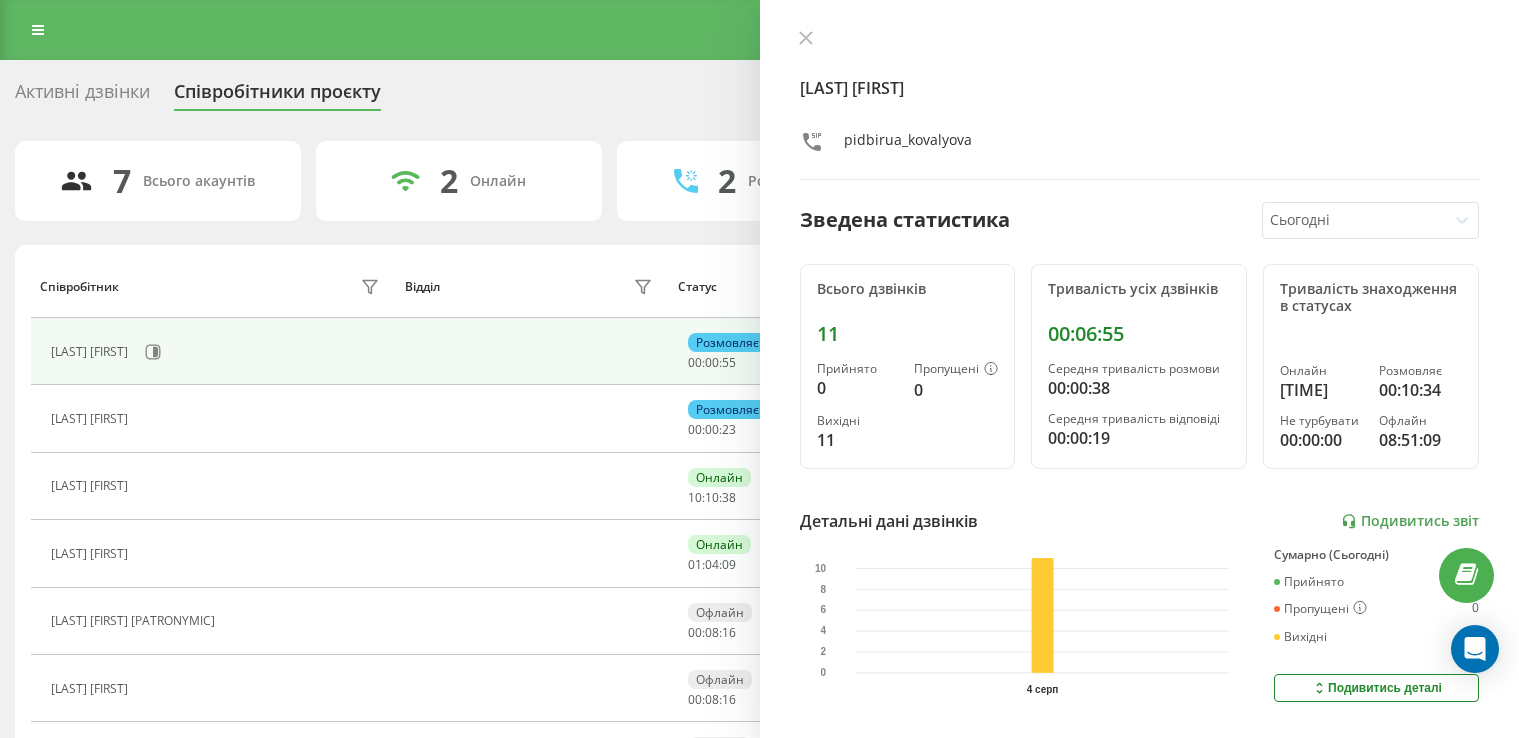 scroll, scrollTop: 0, scrollLeft: 0, axis: both 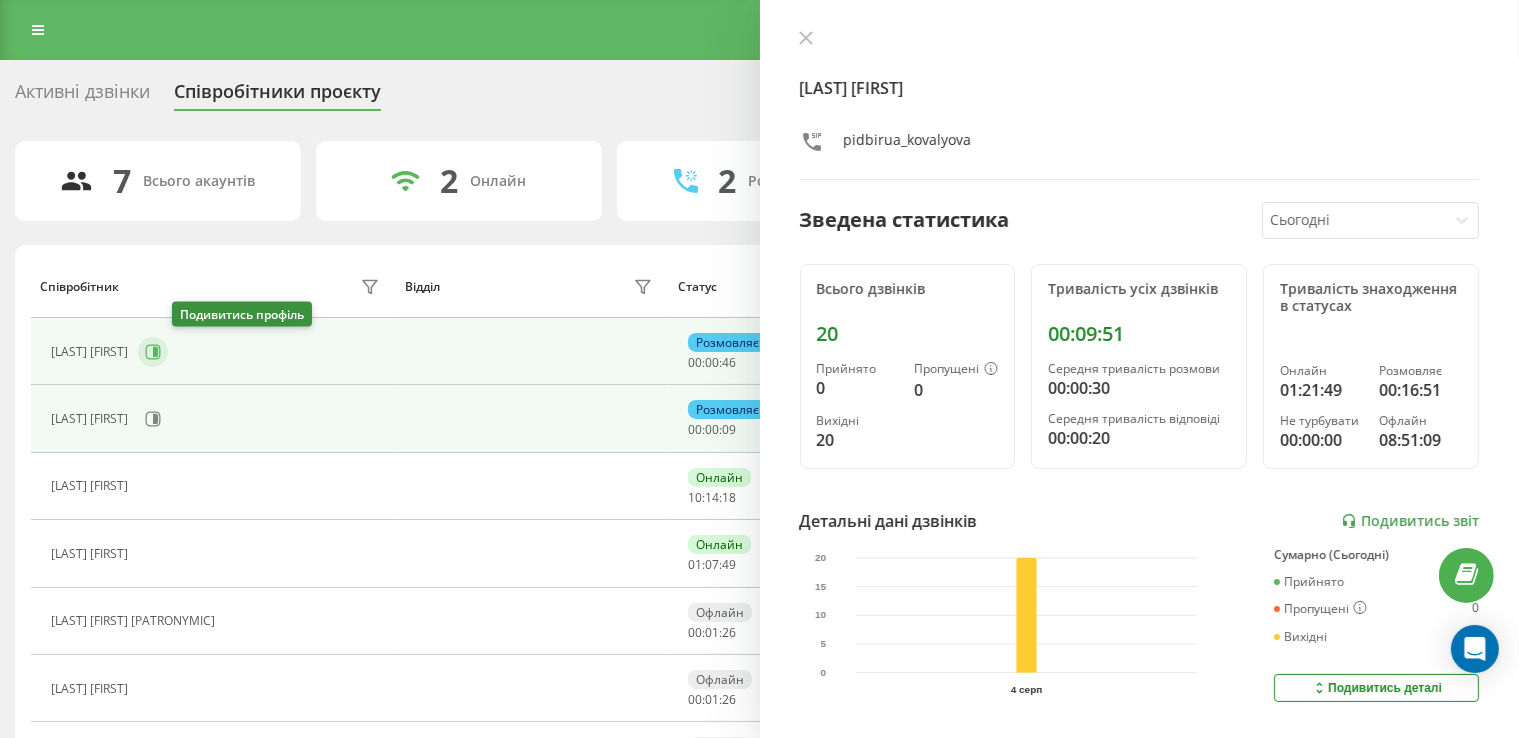 click 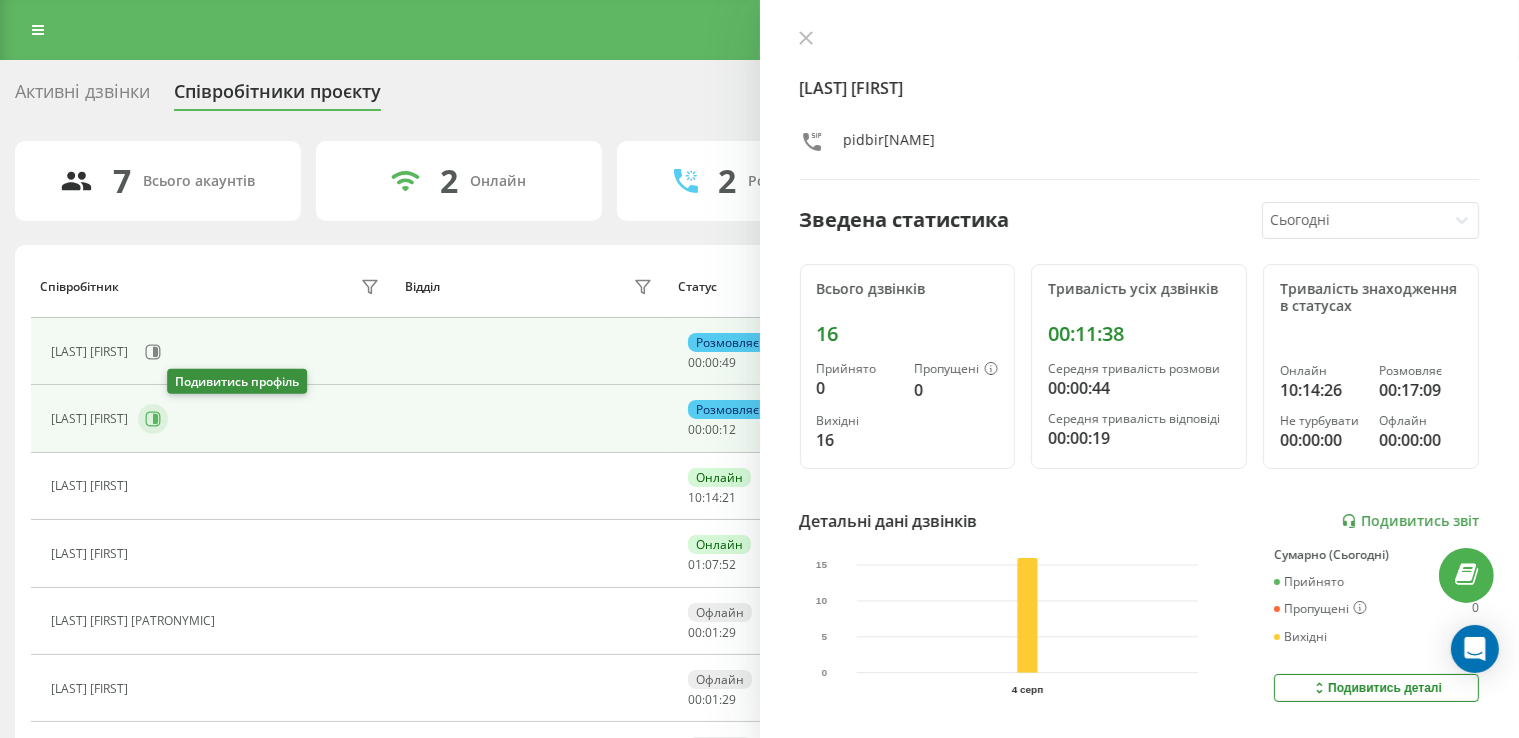 click 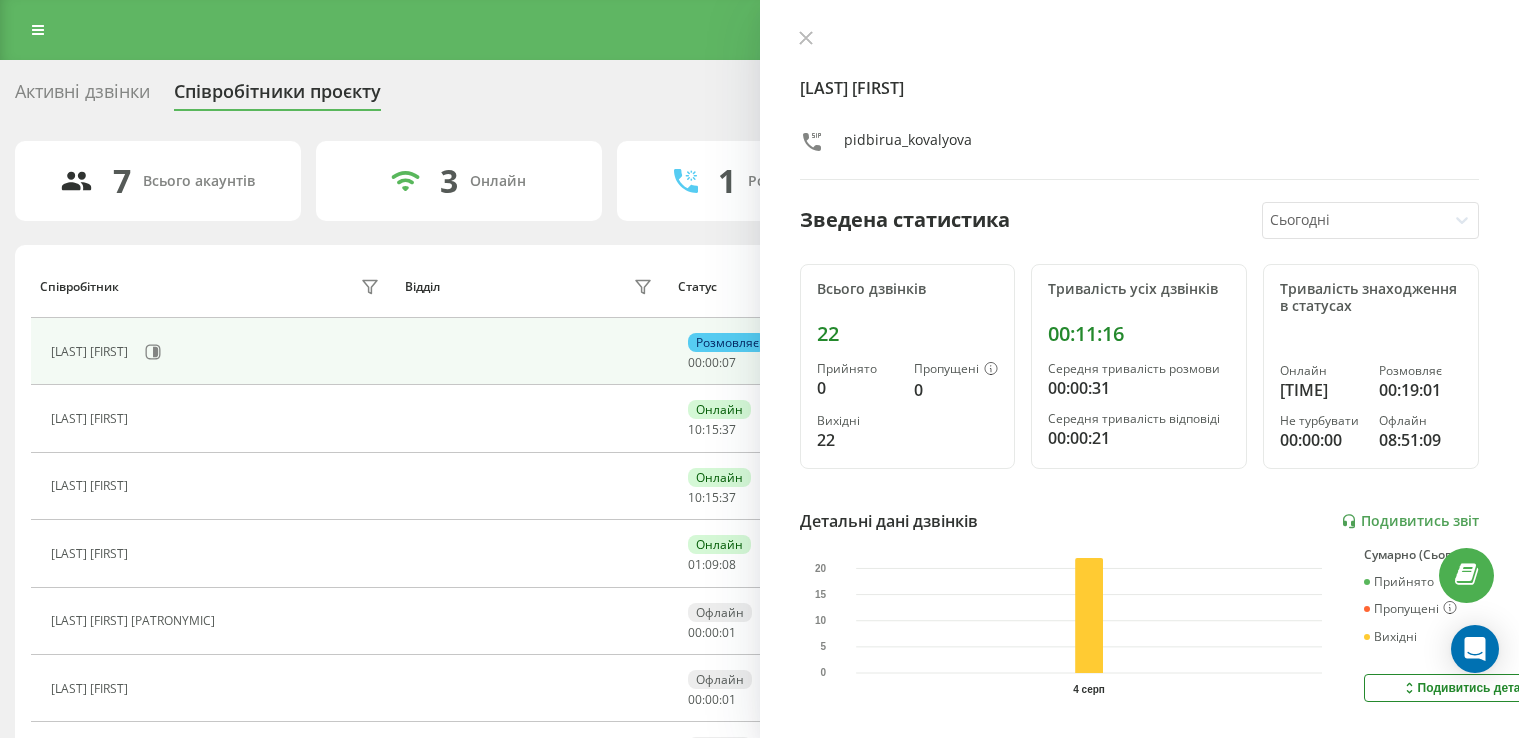 scroll, scrollTop: 0, scrollLeft: 0, axis: both 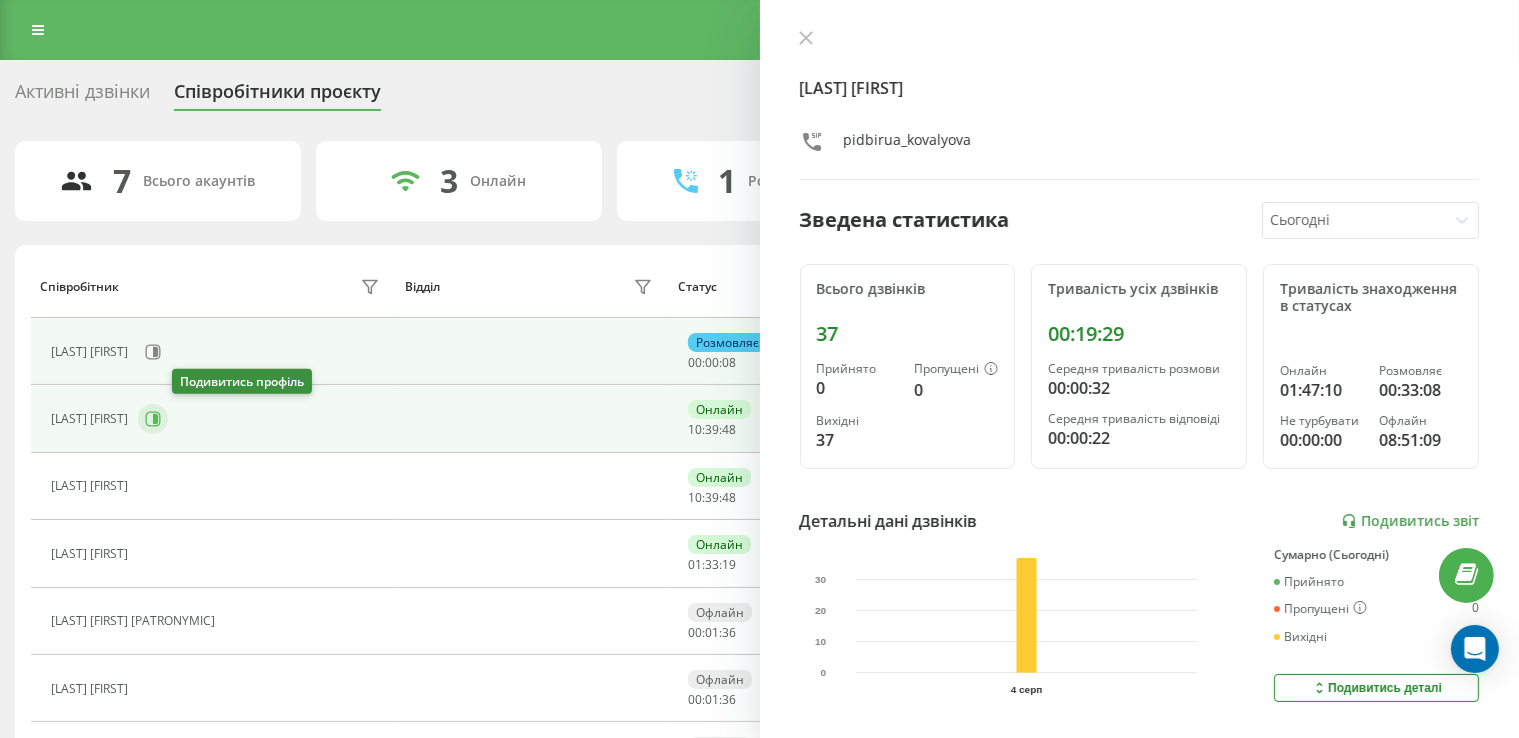 click 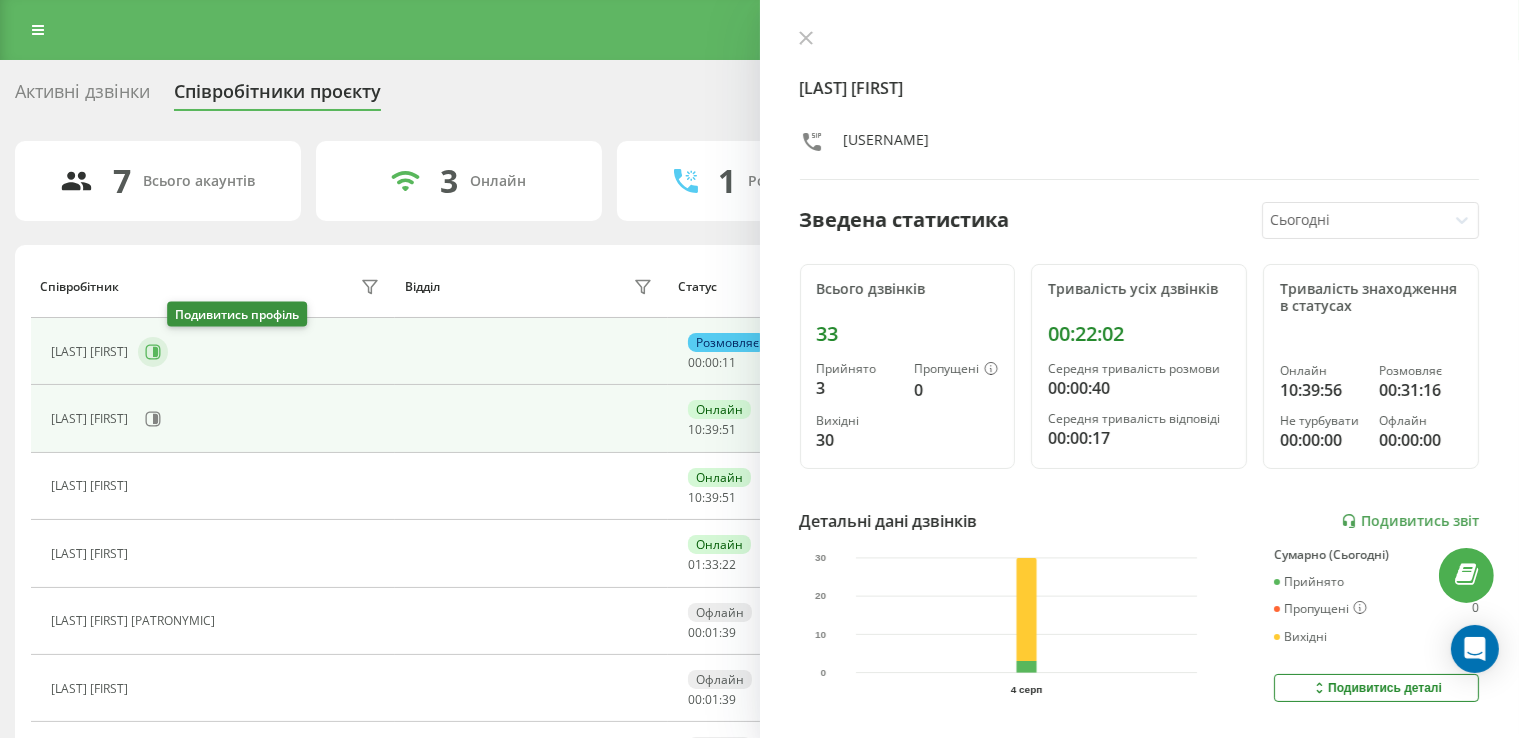 click 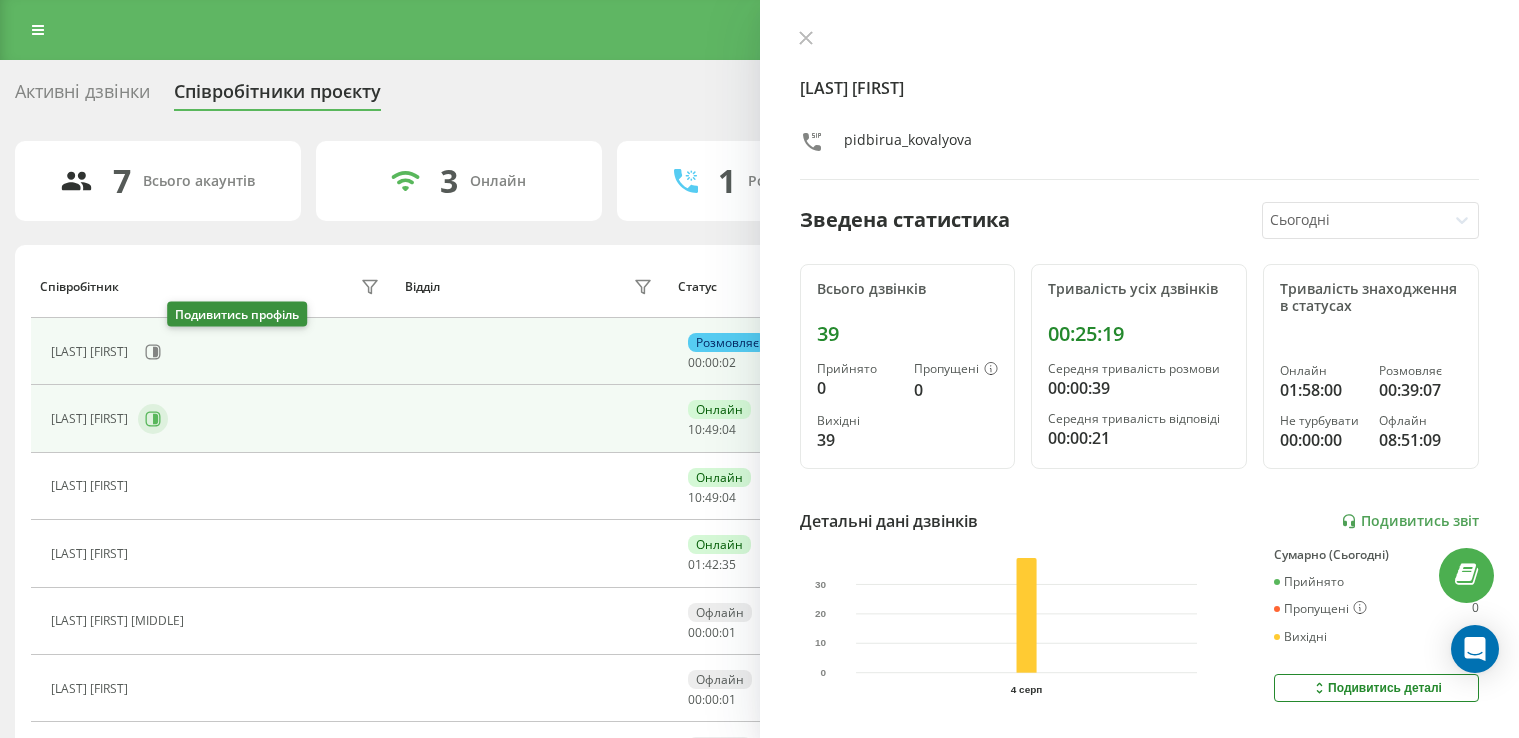 scroll, scrollTop: 0, scrollLeft: 0, axis: both 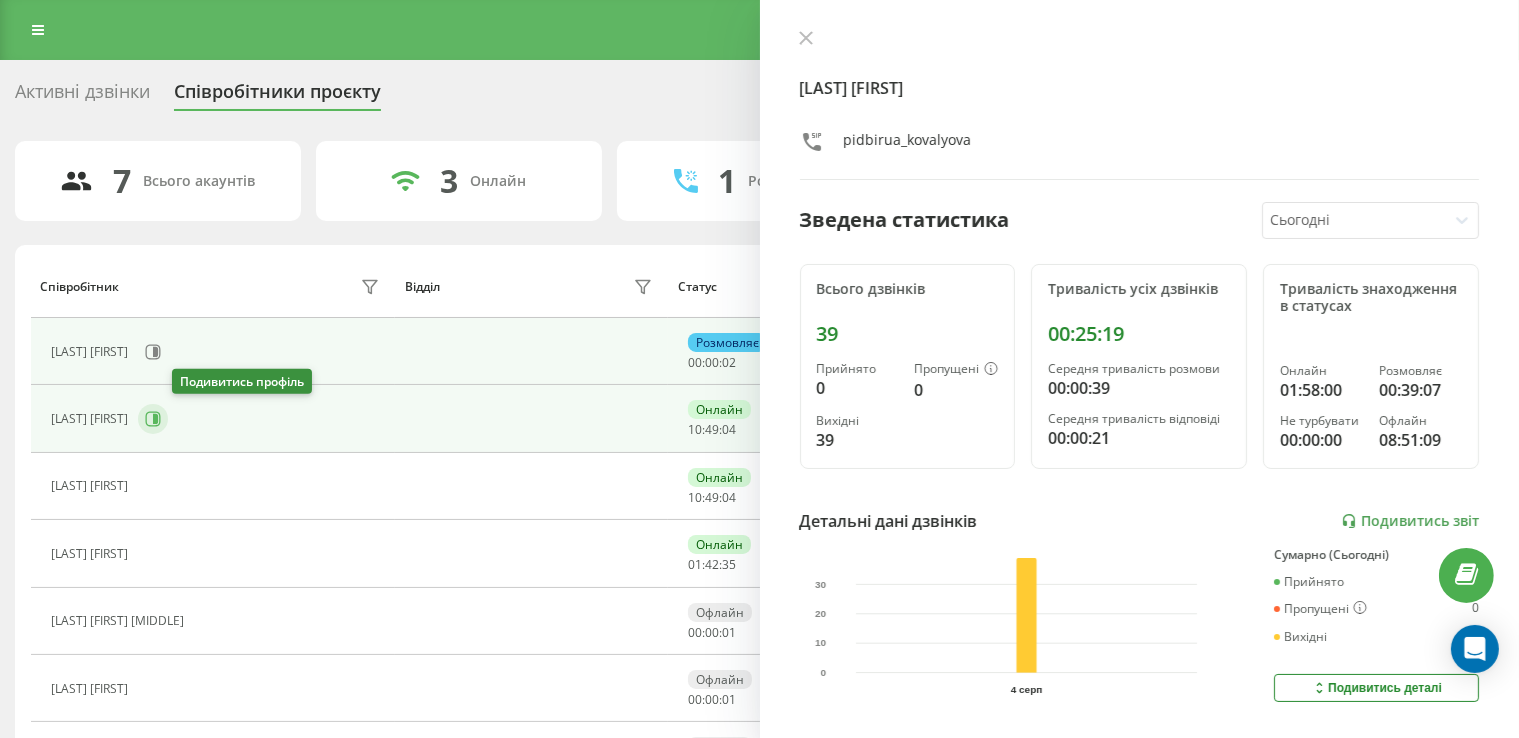 click 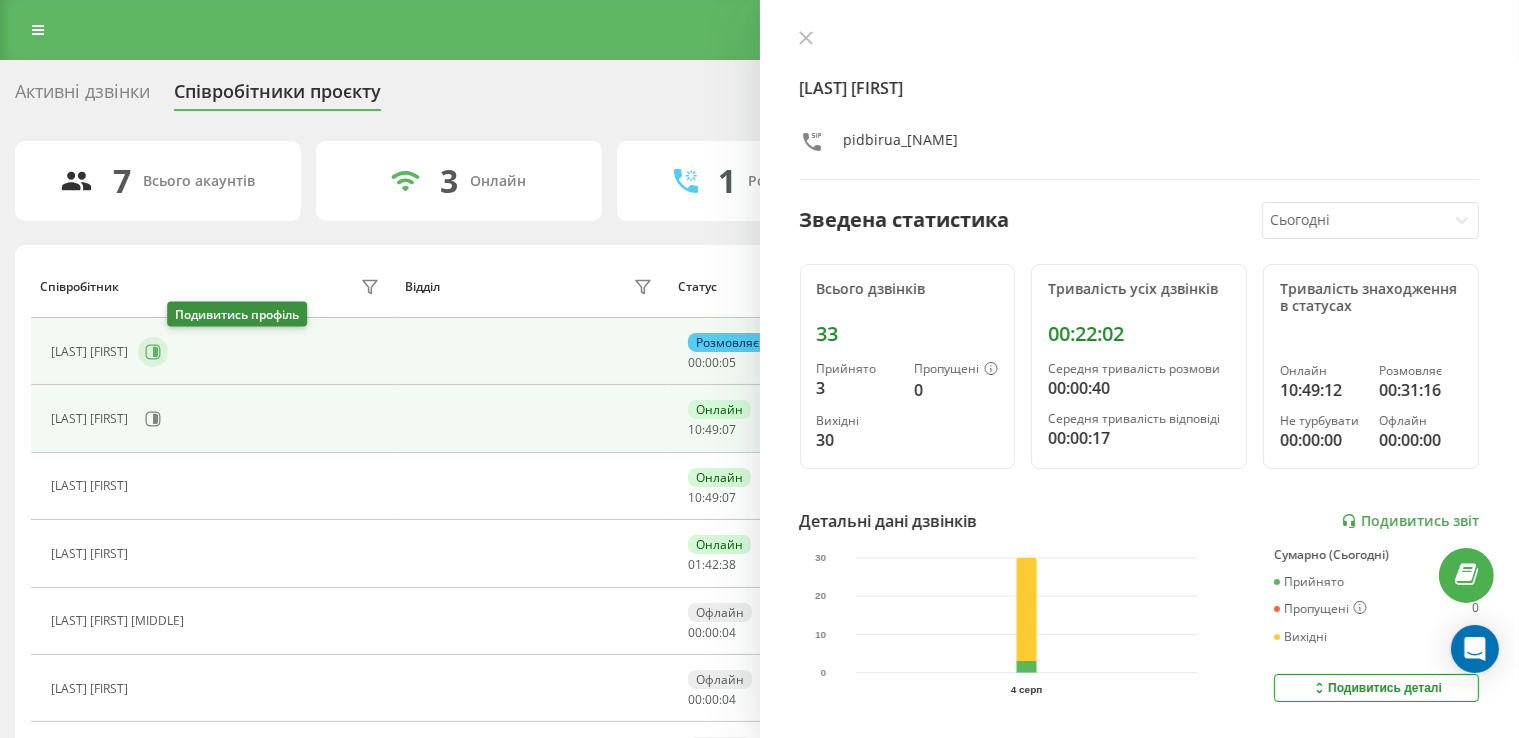 click 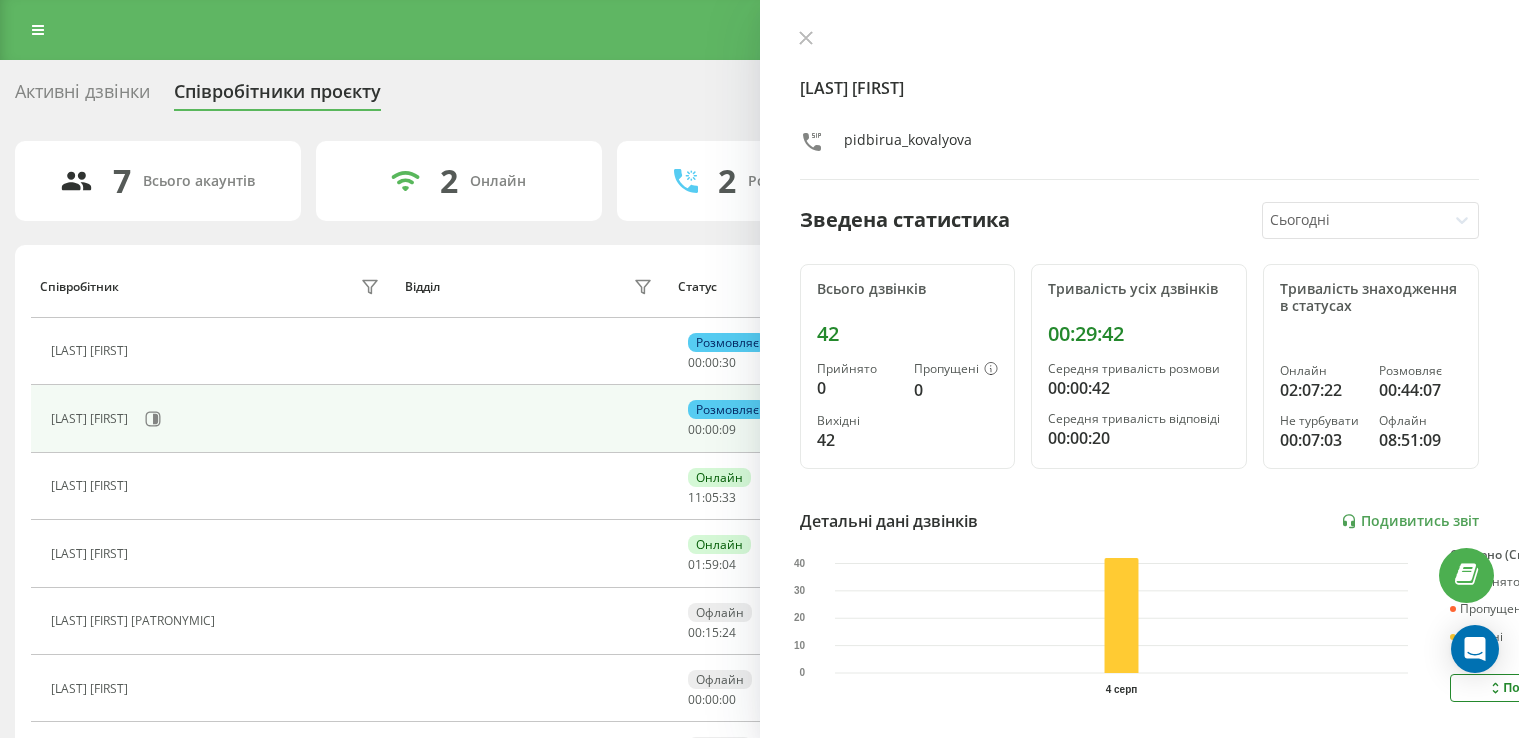 scroll, scrollTop: 0, scrollLeft: 0, axis: both 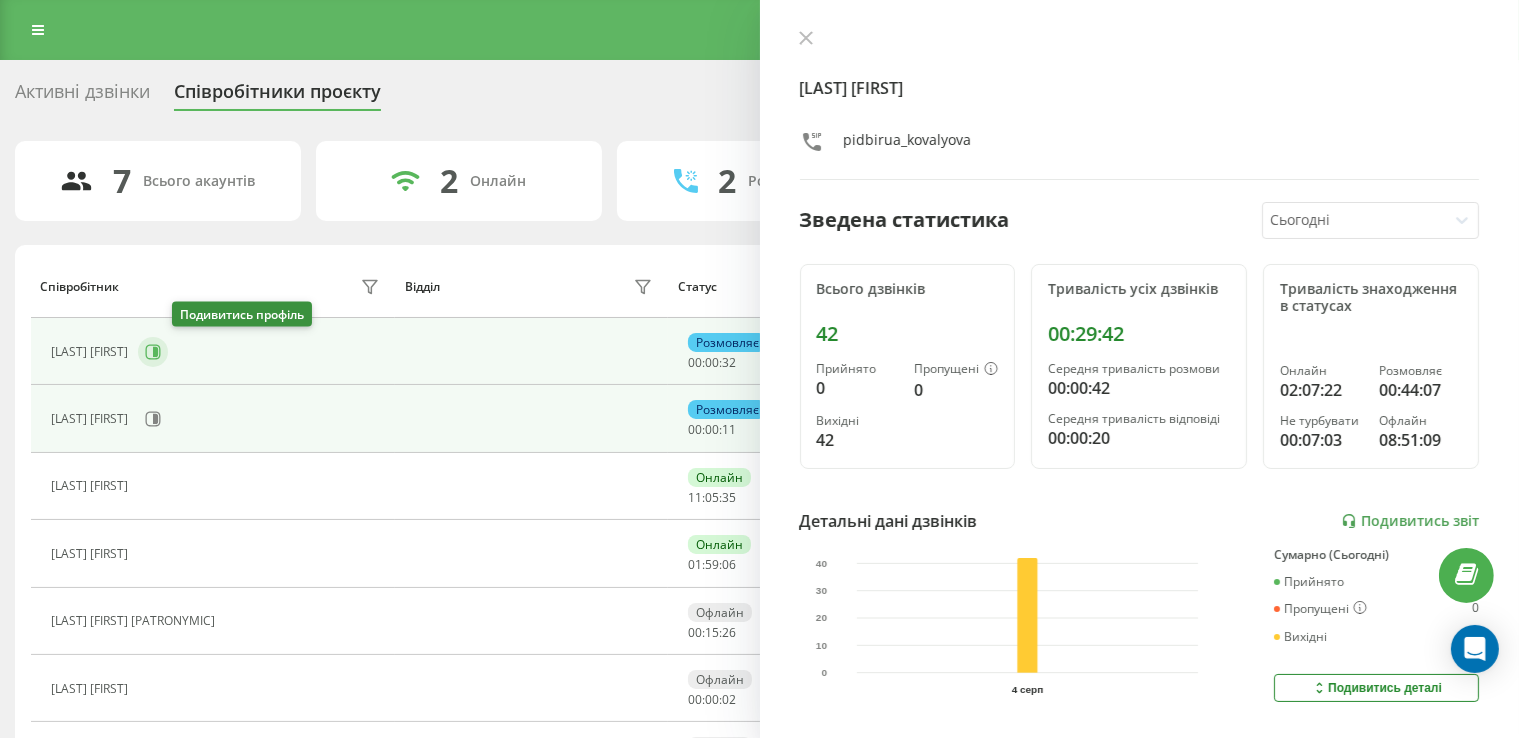 click 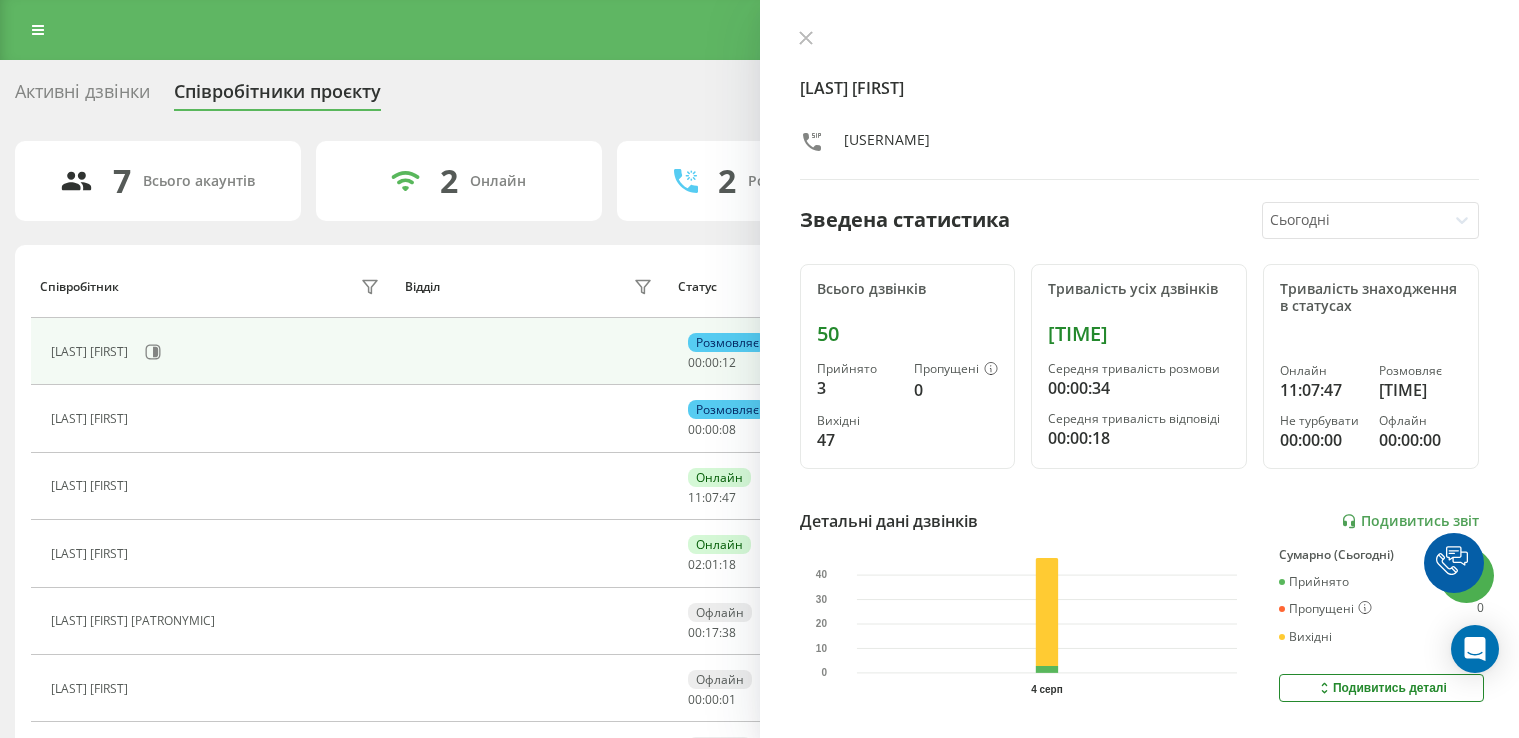 scroll, scrollTop: 0, scrollLeft: 0, axis: both 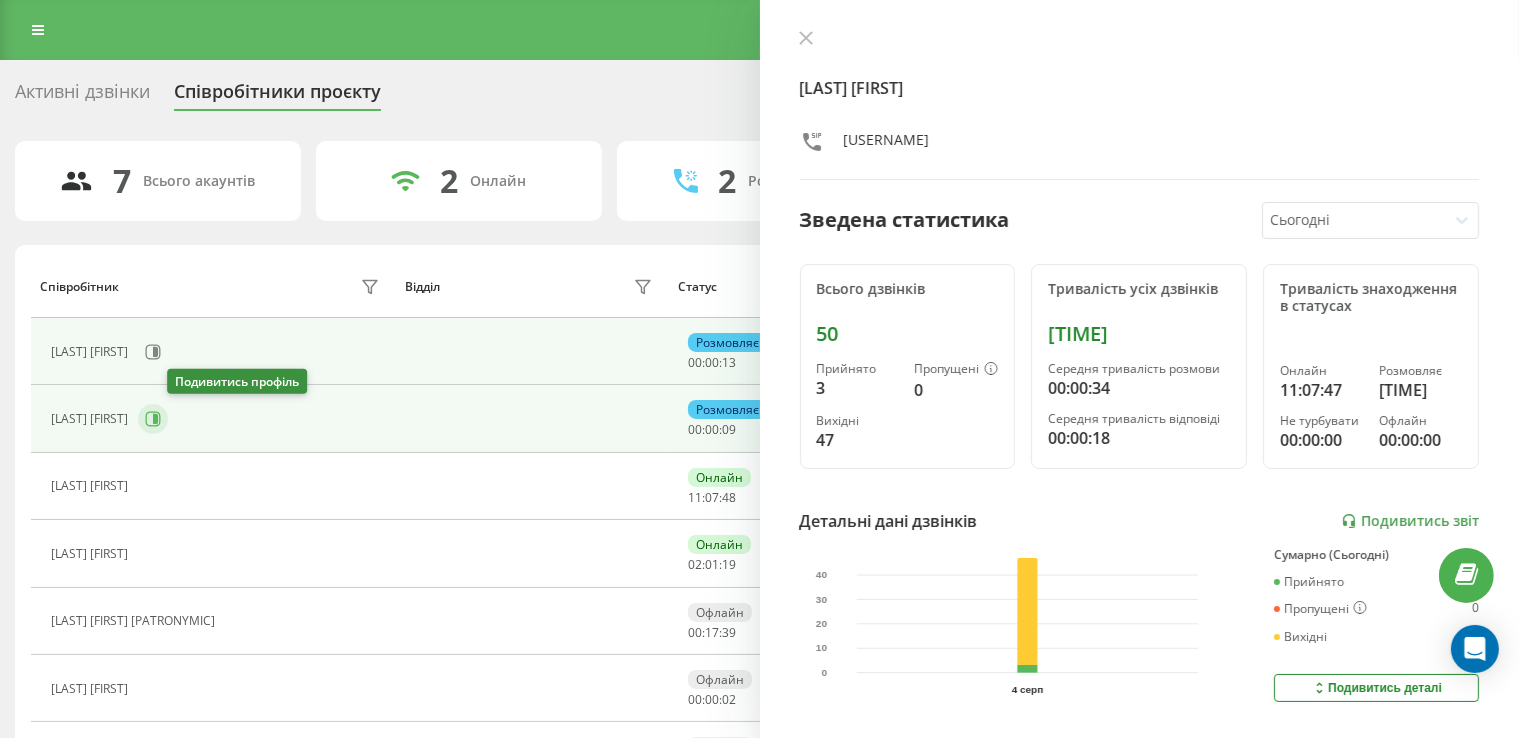 click 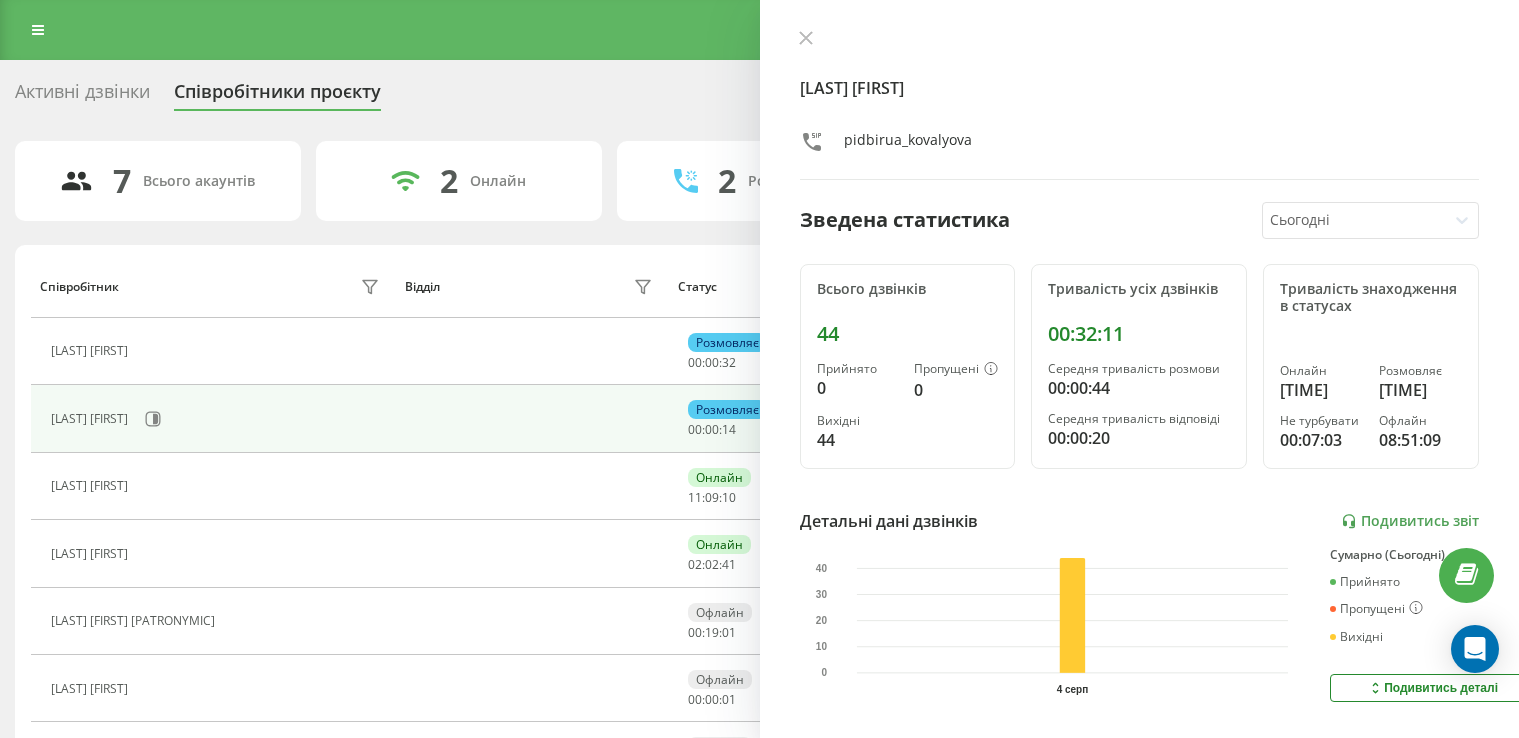 scroll, scrollTop: 0, scrollLeft: 0, axis: both 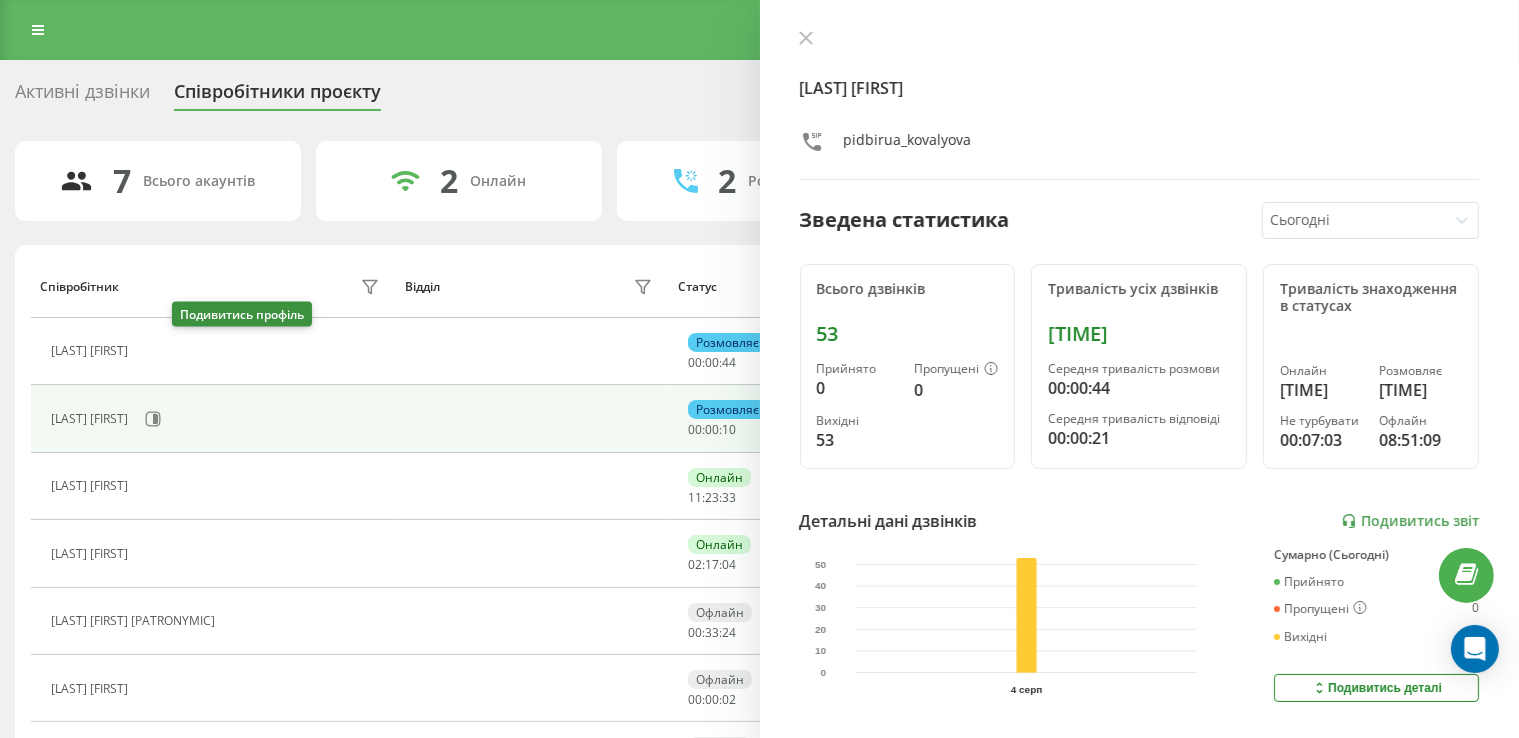 click 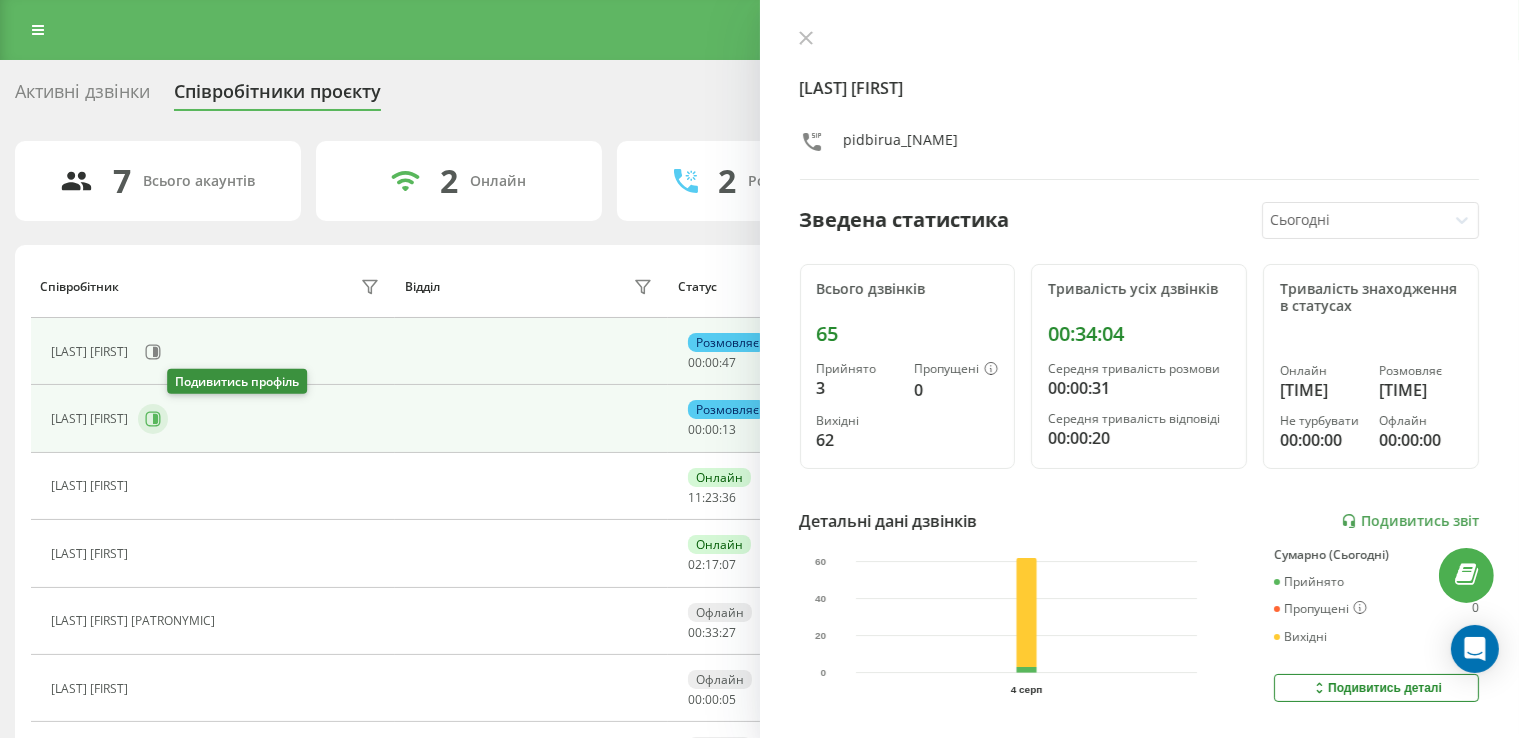 click 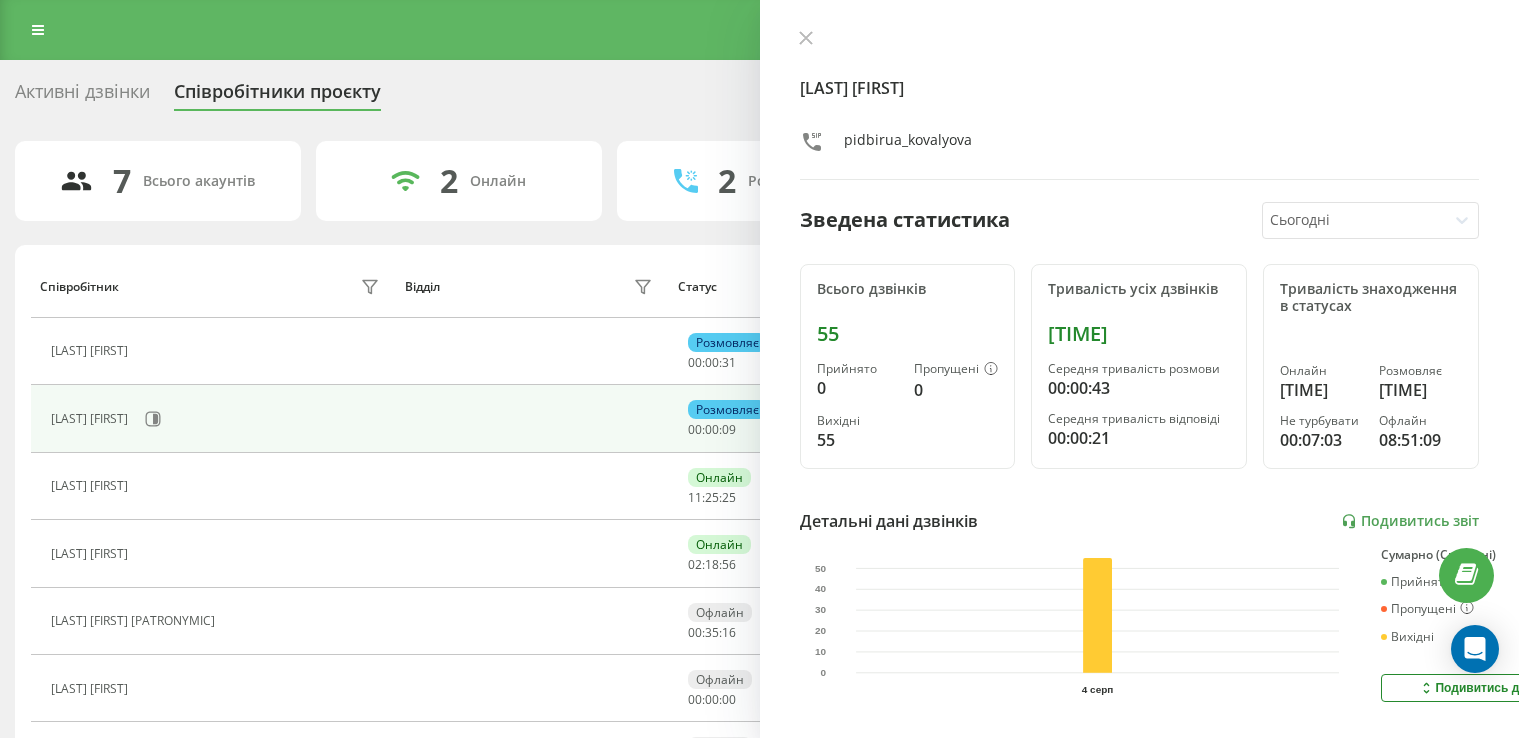 scroll, scrollTop: 0, scrollLeft: 0, axis: both 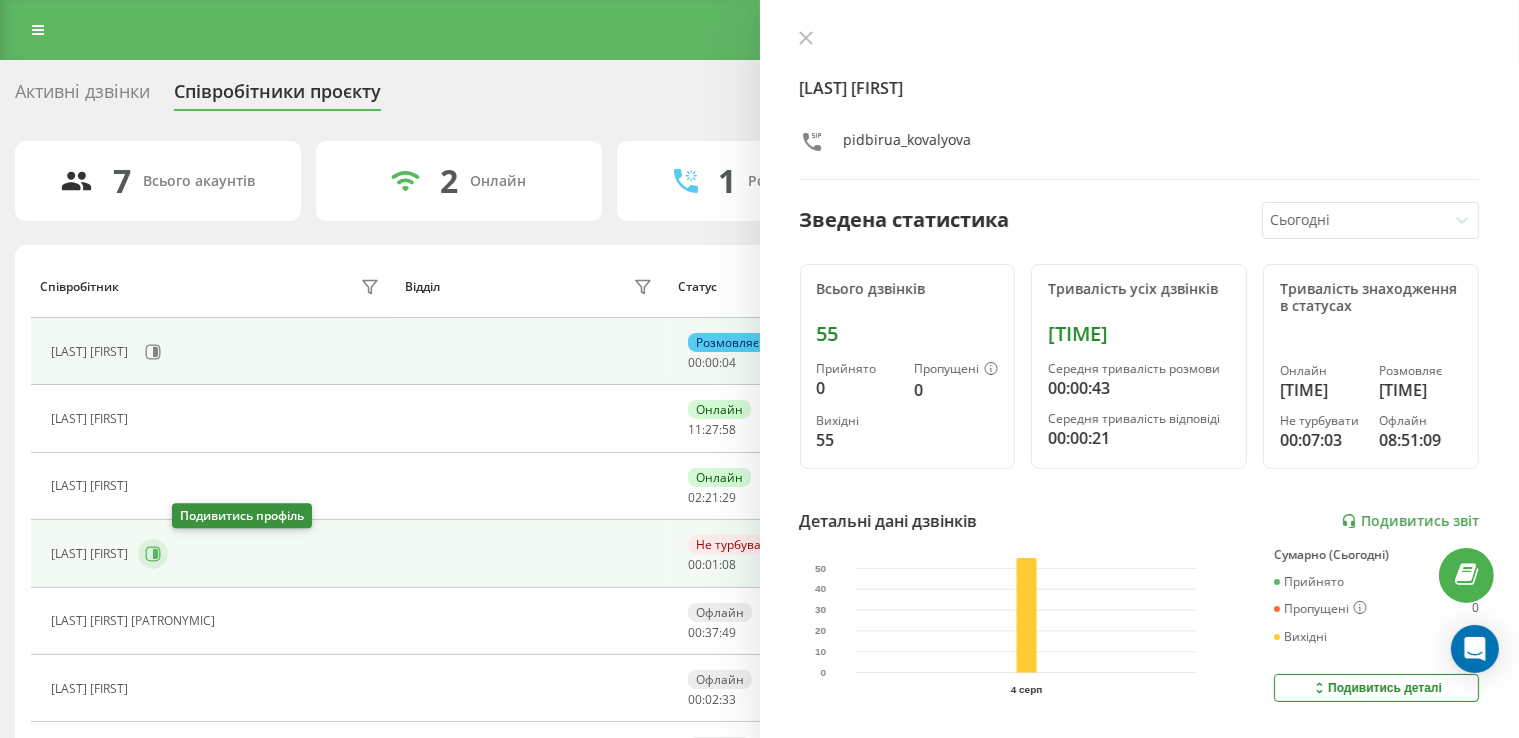 click 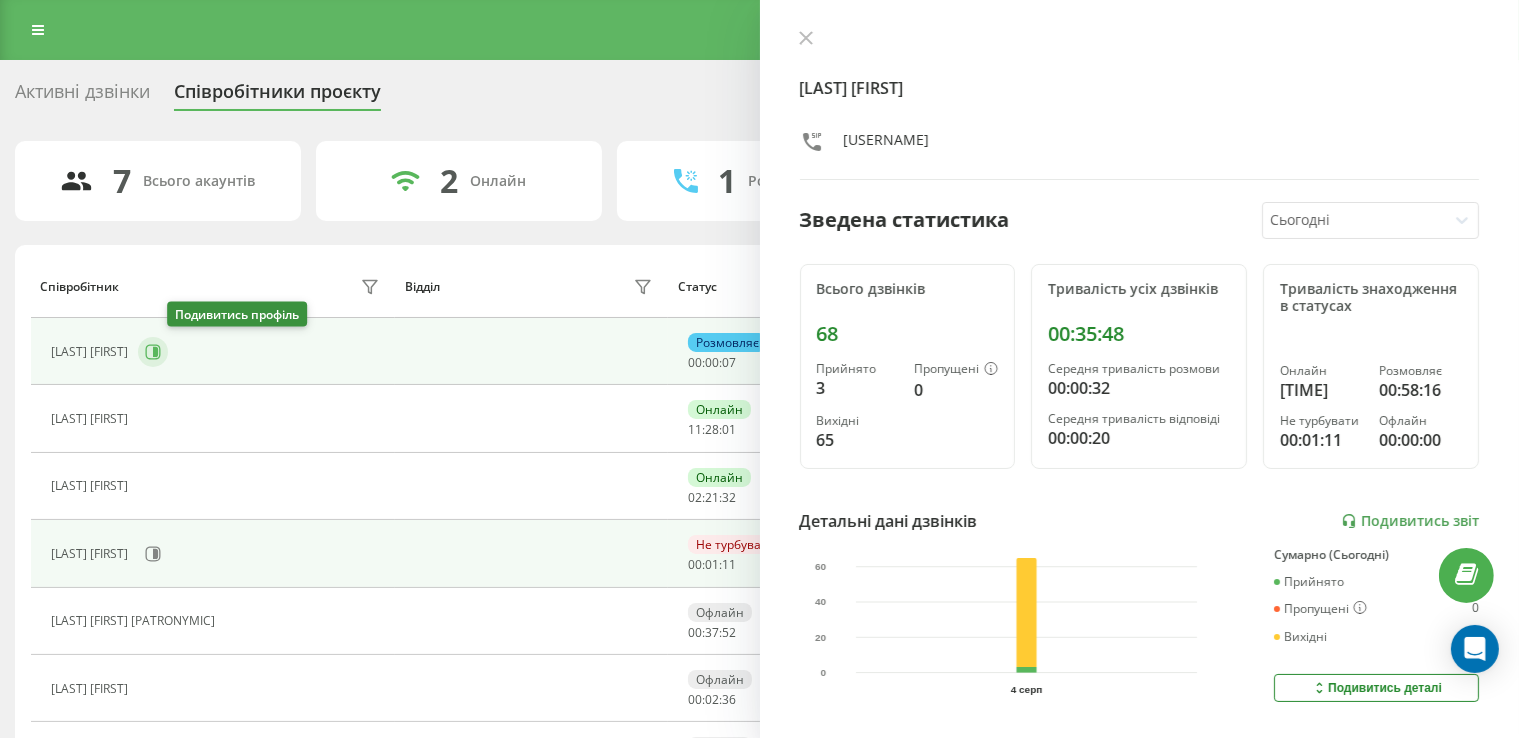 click 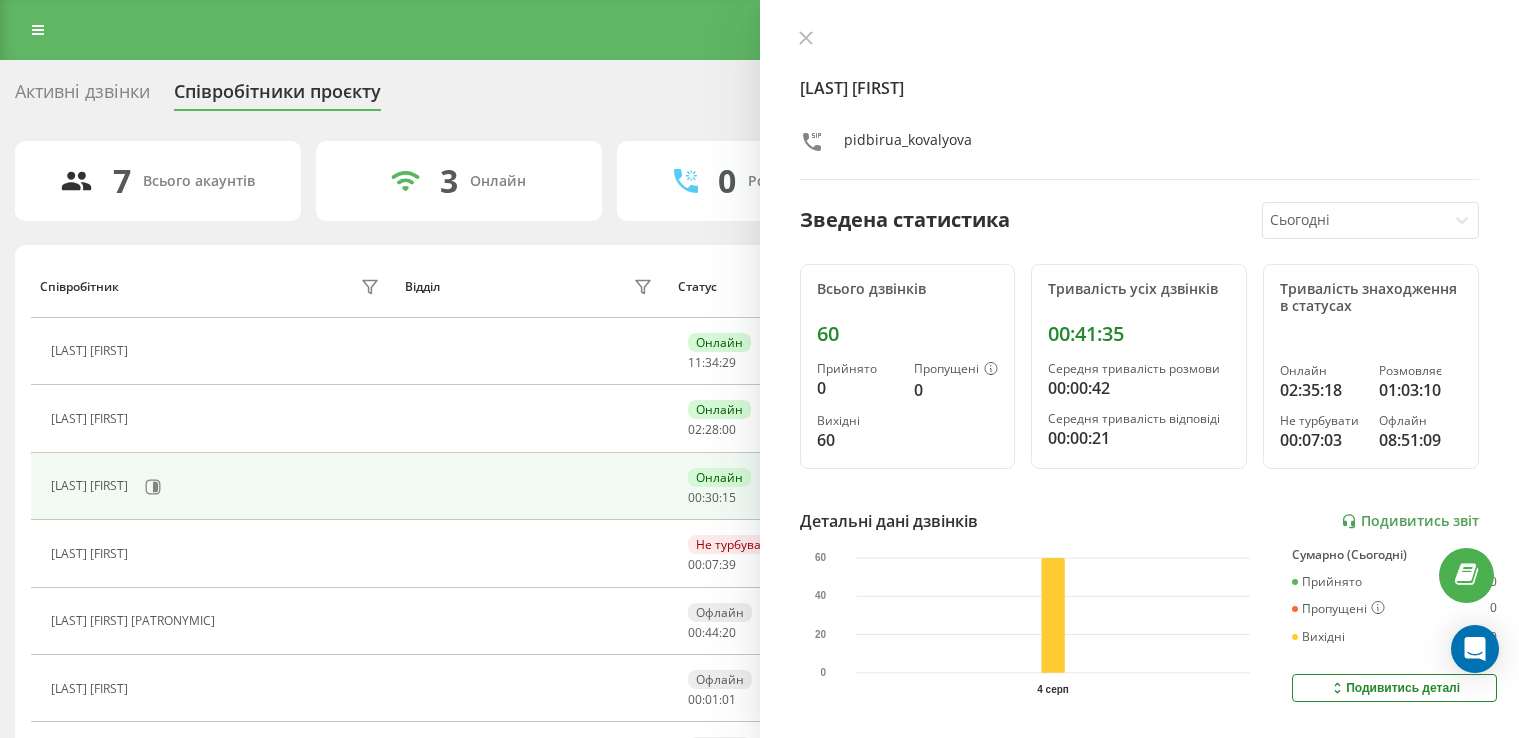 scroll, scrollTop: 0, scrollLeft: 0, axis: both 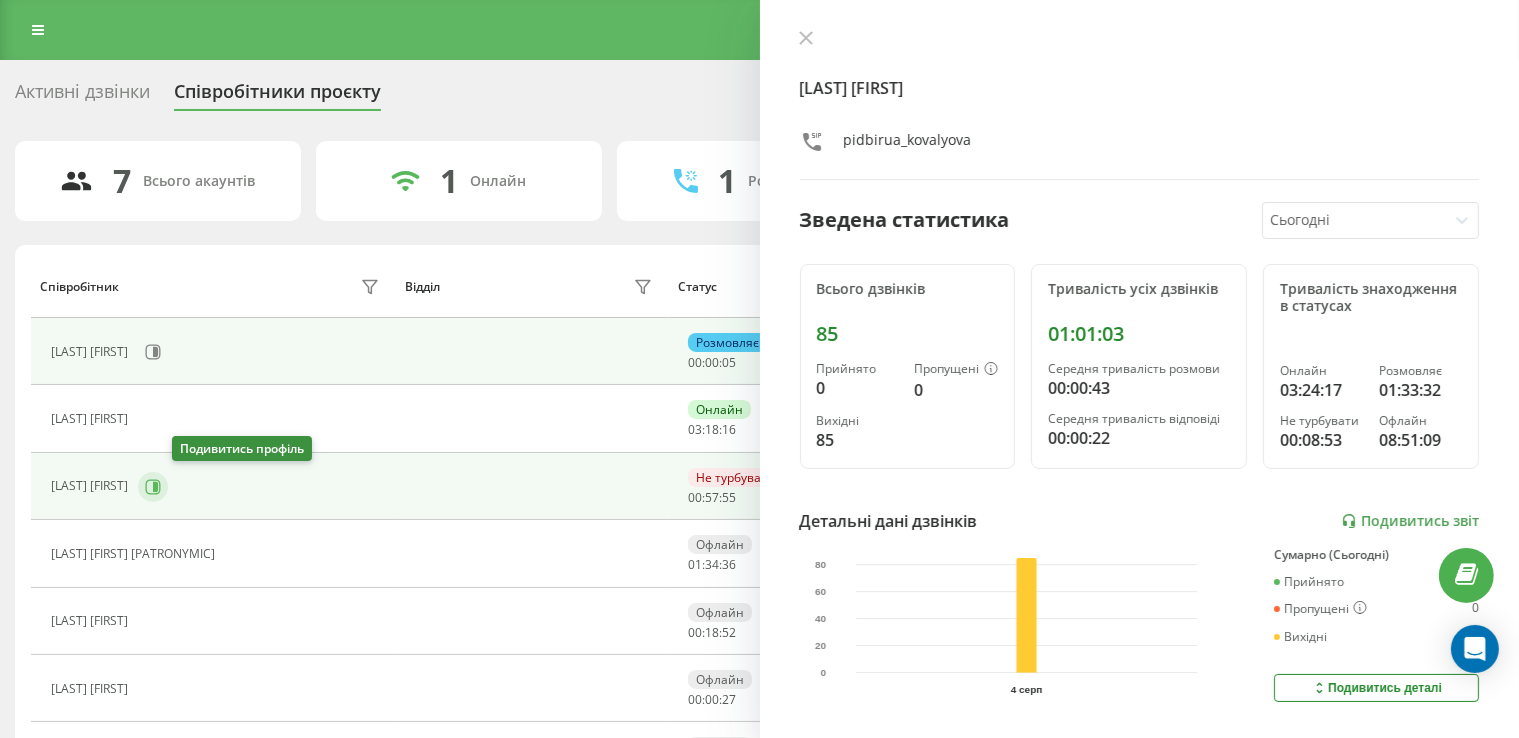 click 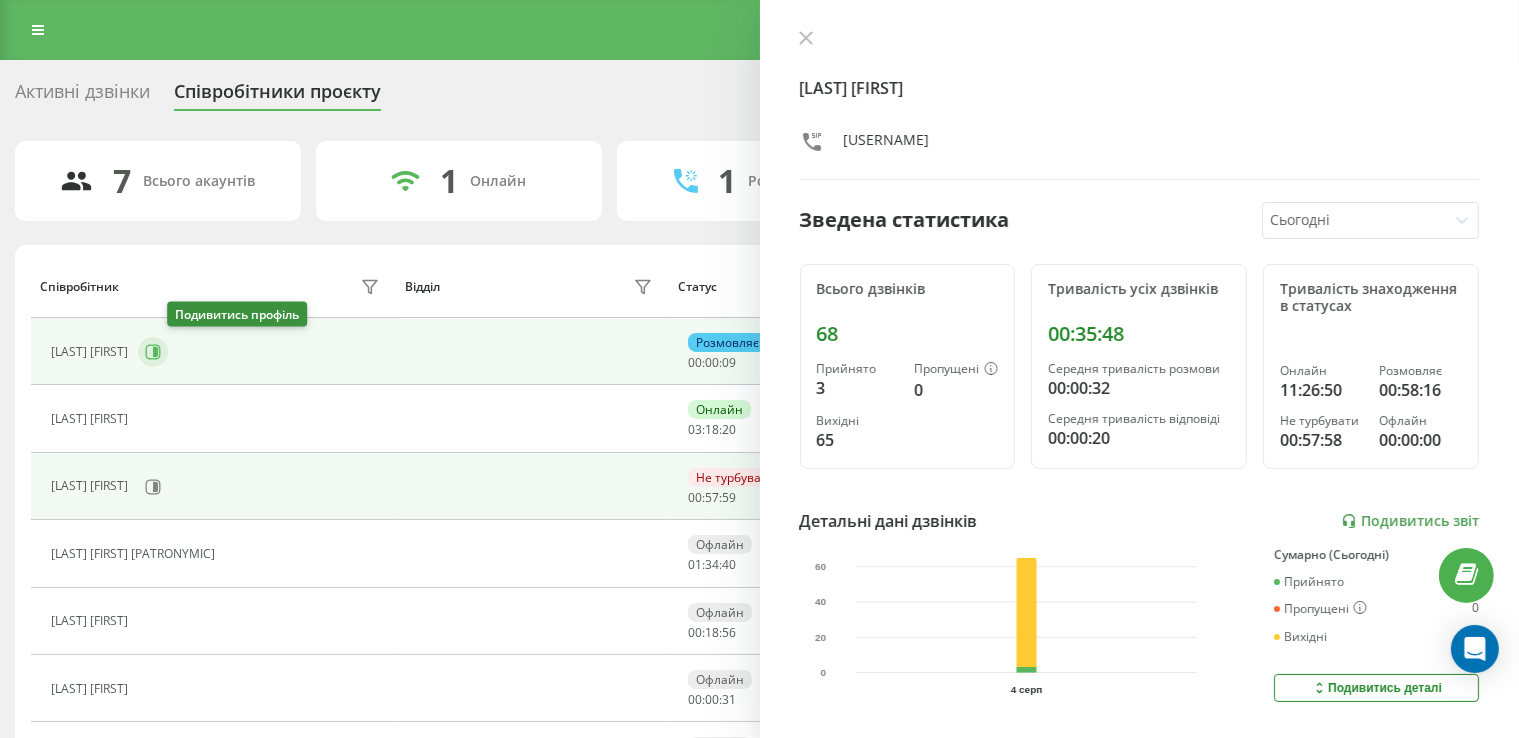click 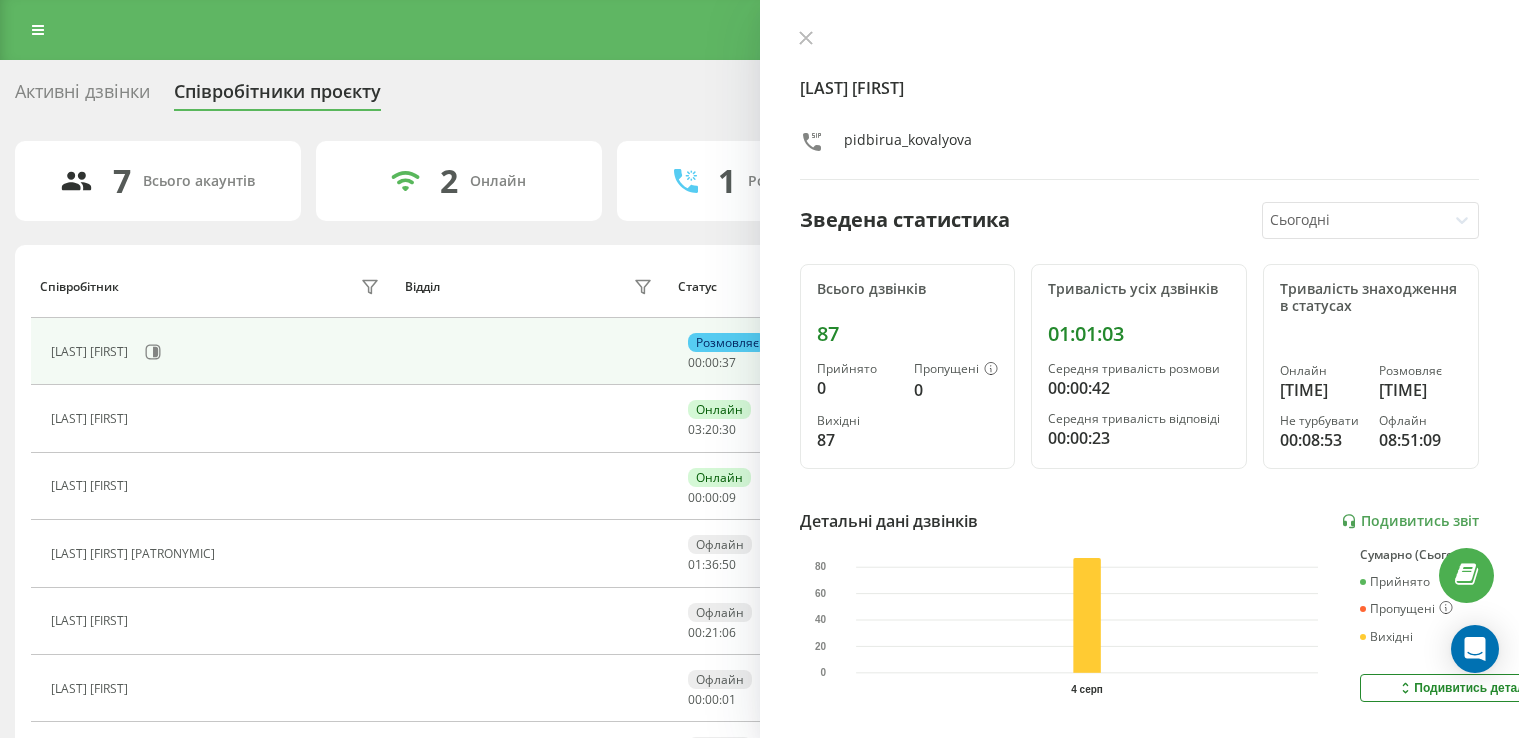 scroll, scrollTop: 0, scrollLeft: 0, axis: both 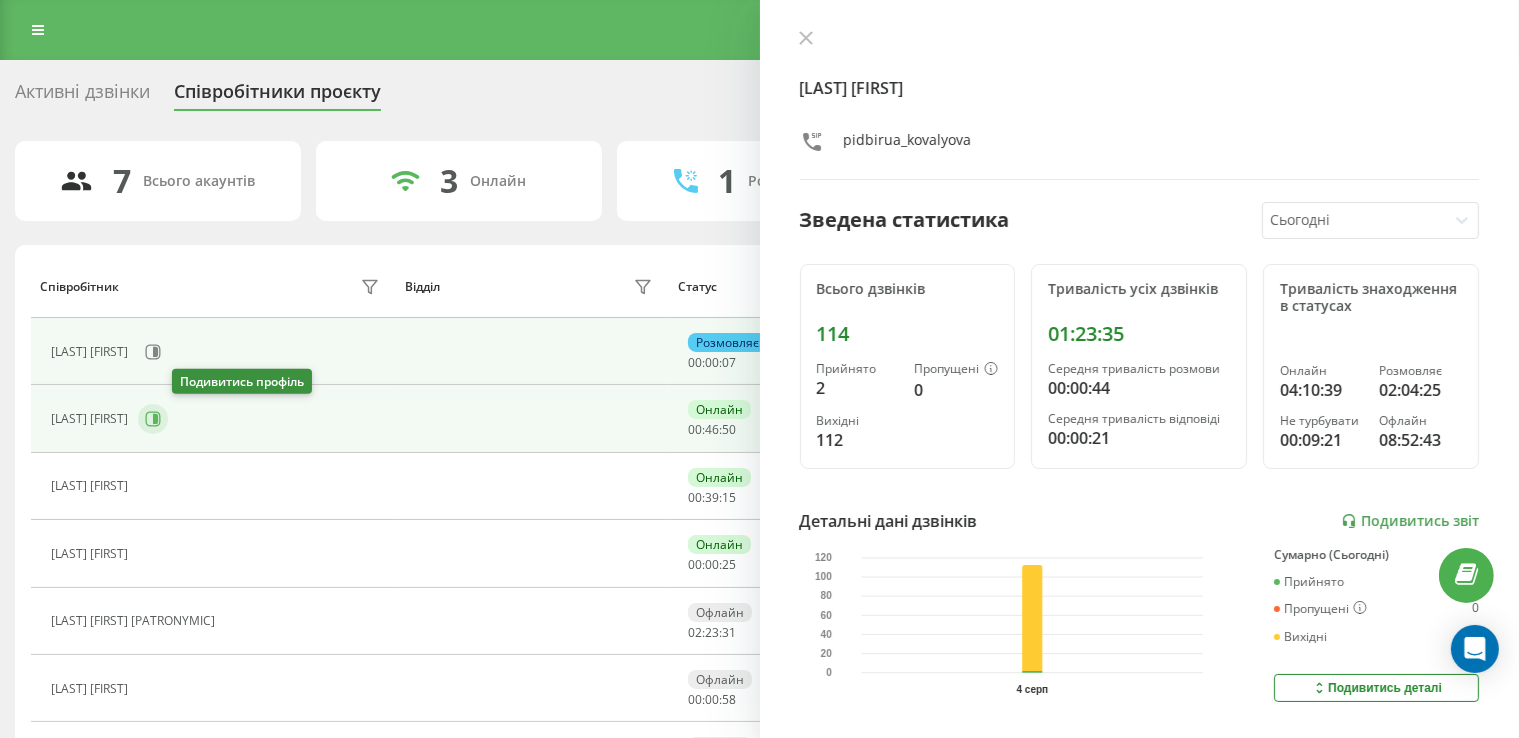 click 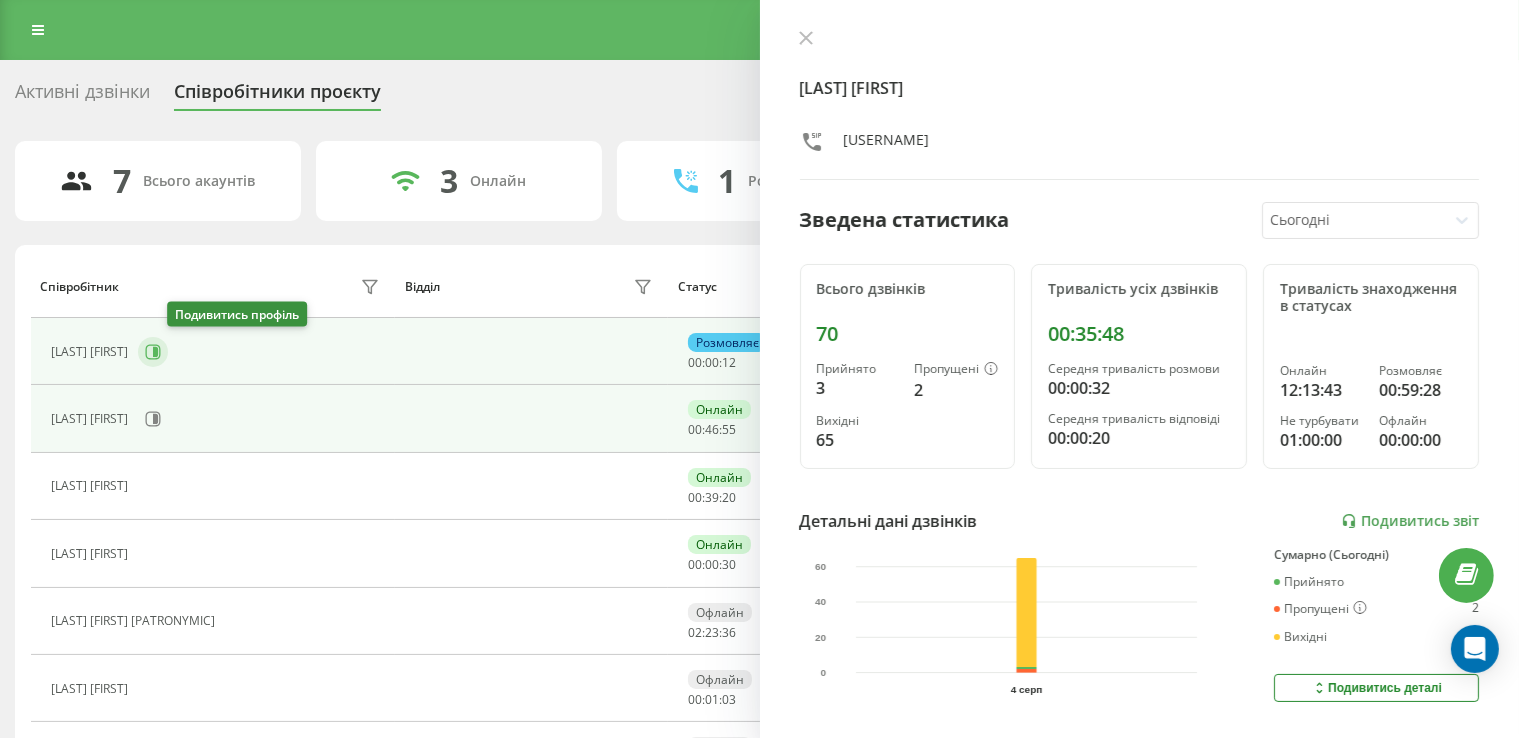 click 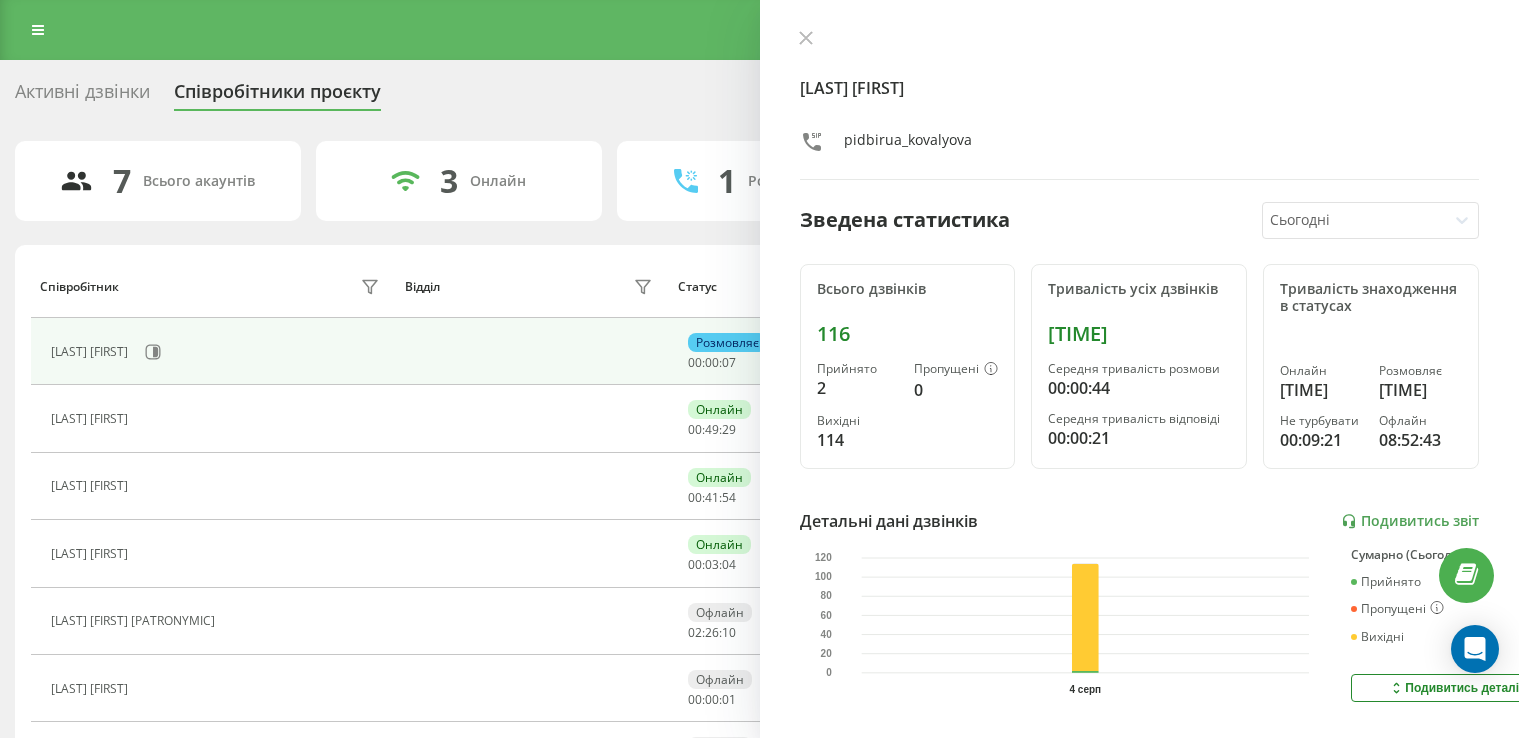 scroll, scrollTop: 0, scrollLeft: 0, axis: both 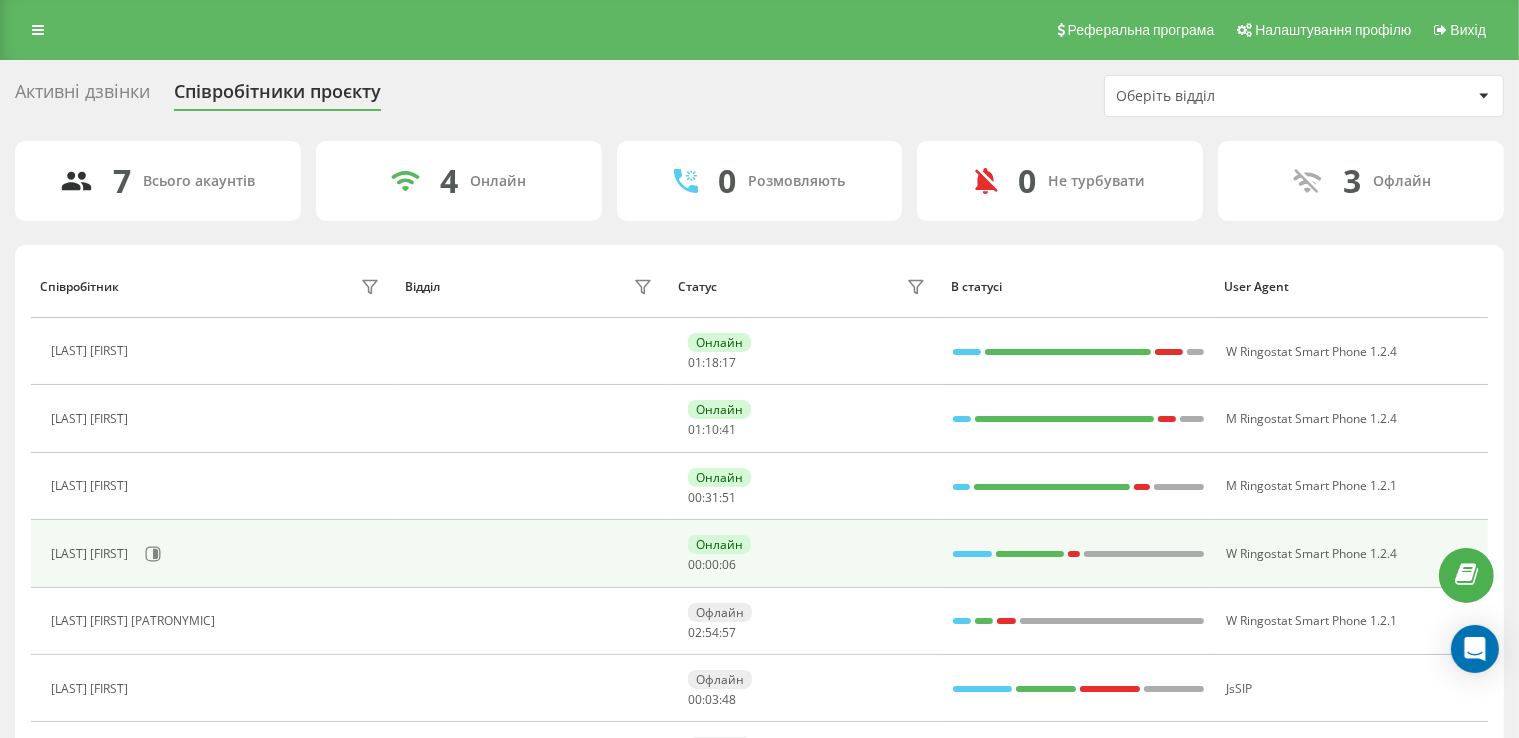 click on "[LAST] [FIRST]" at bounding box center (217, 554) 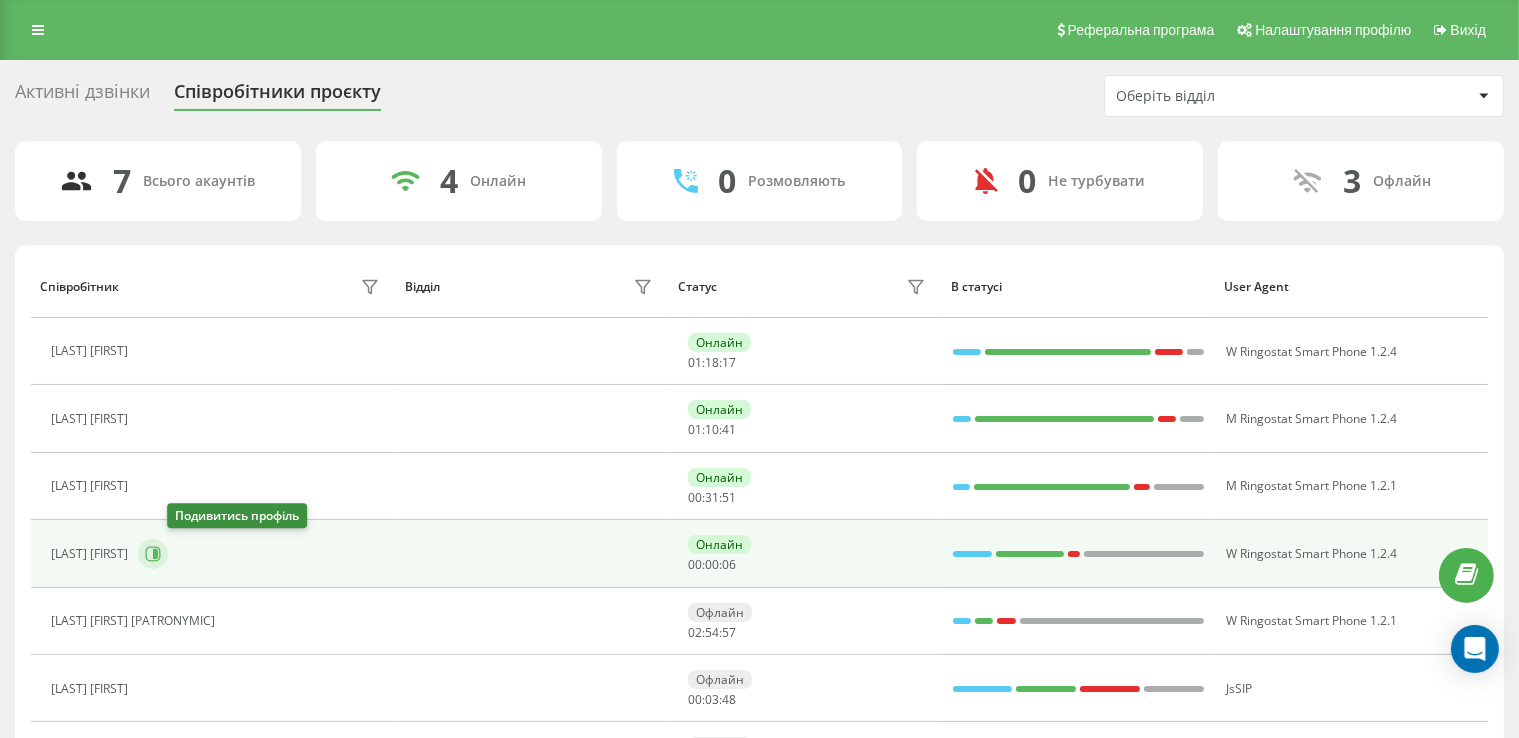 click at bounding box center [153, 554] 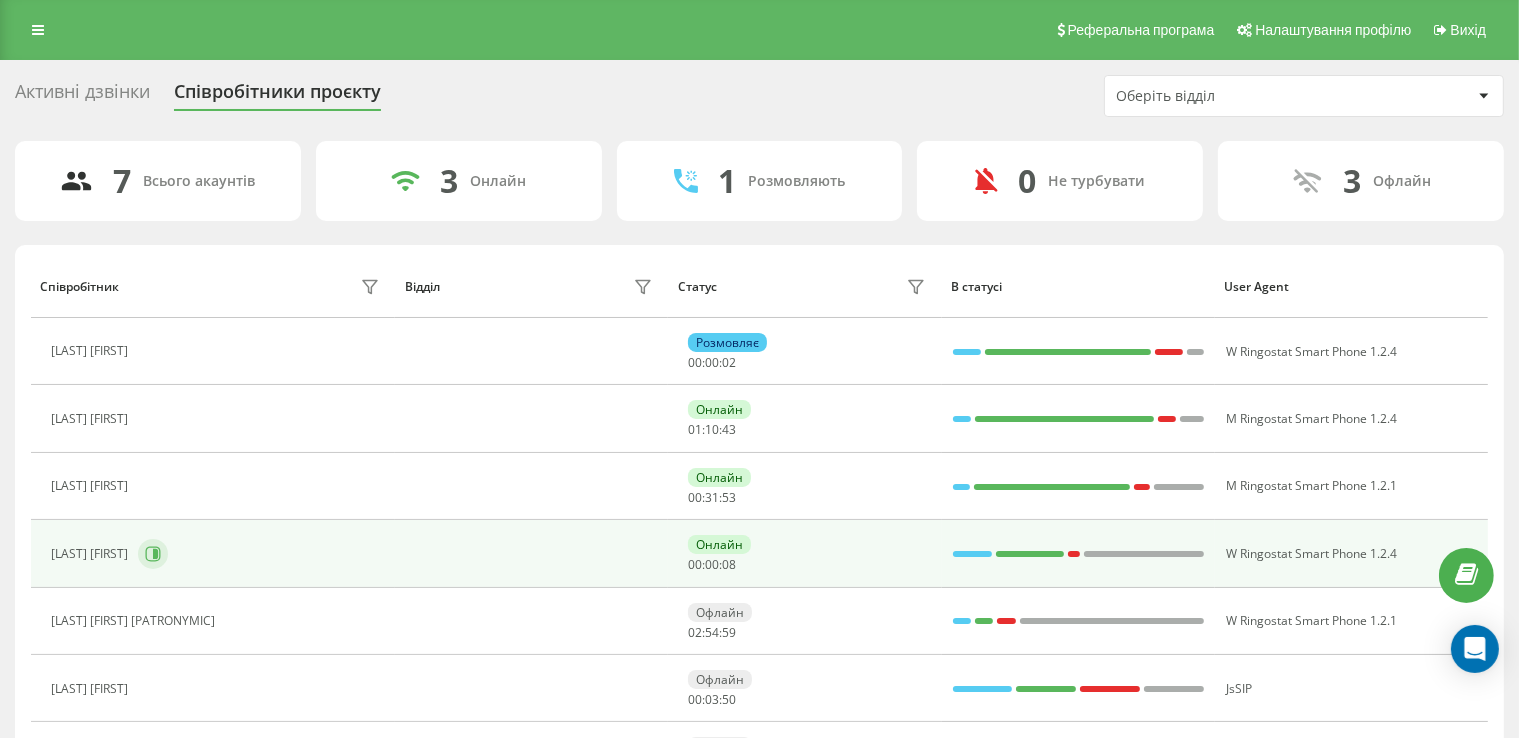 click 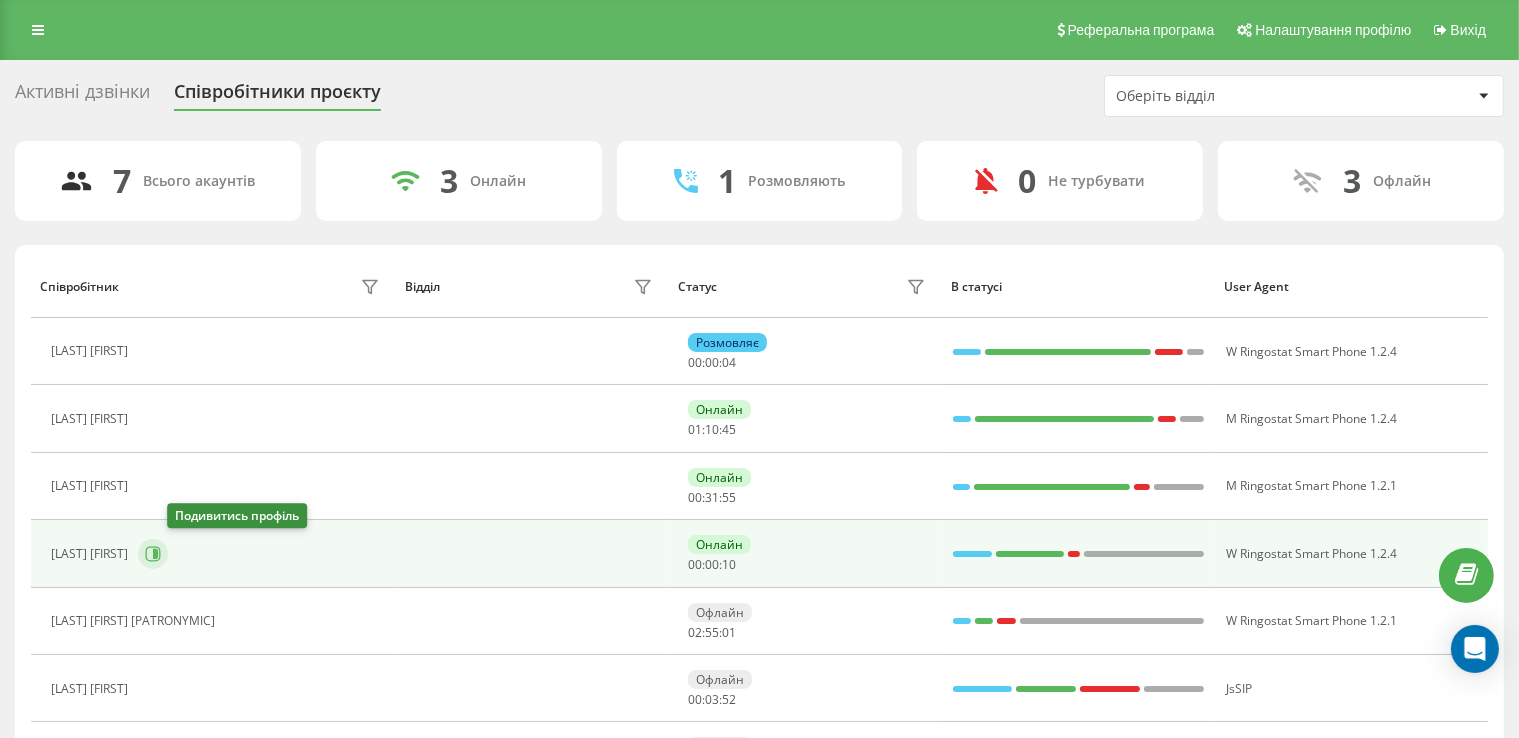 click 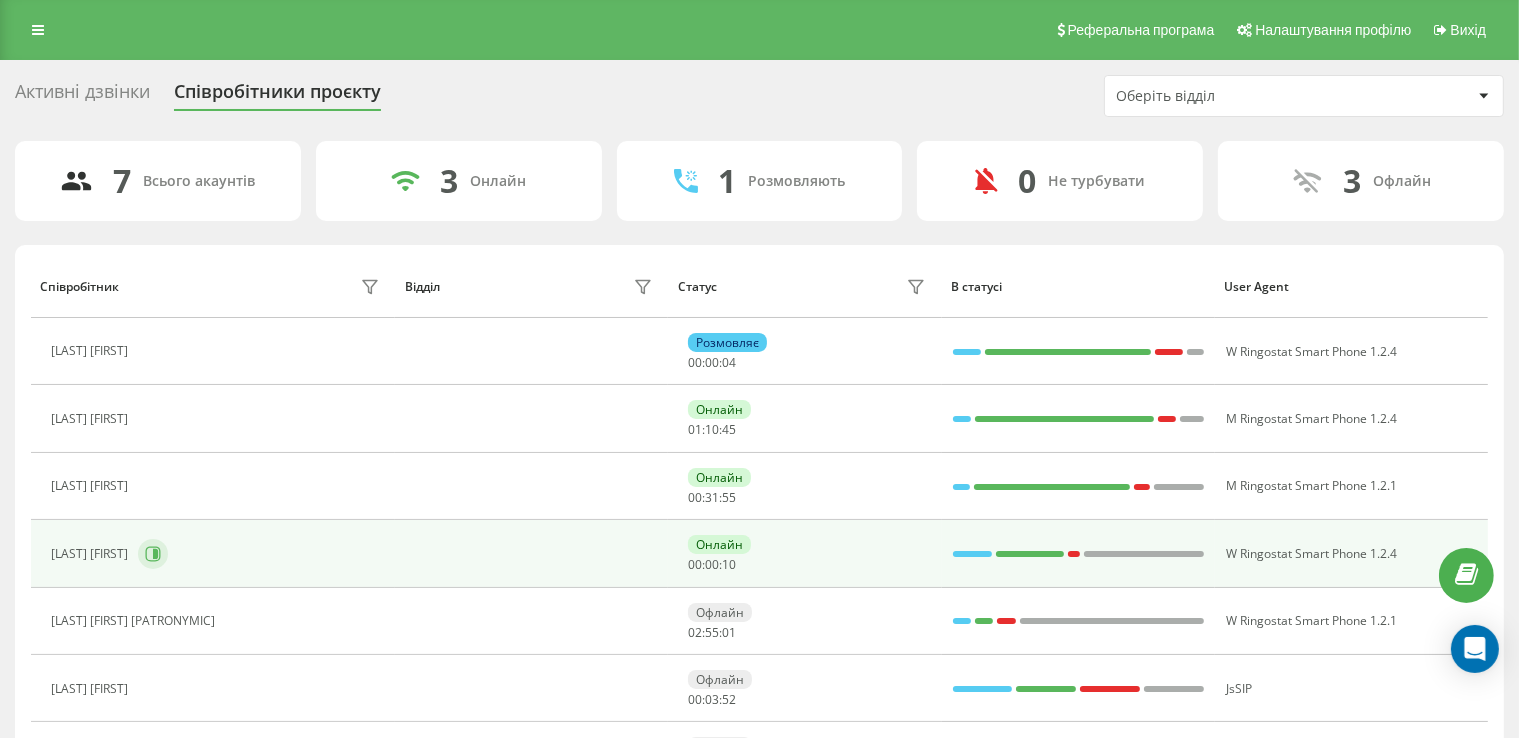 click 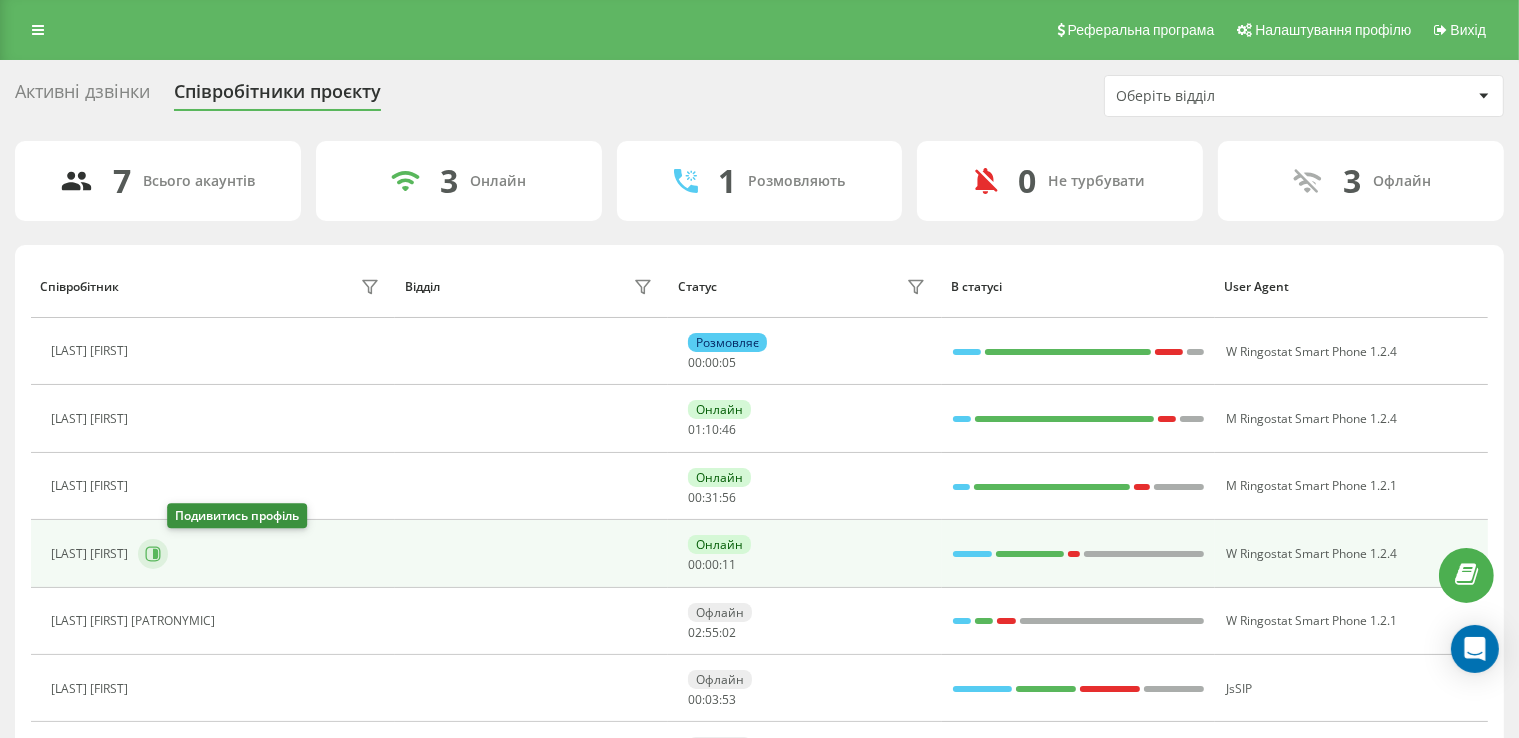 click 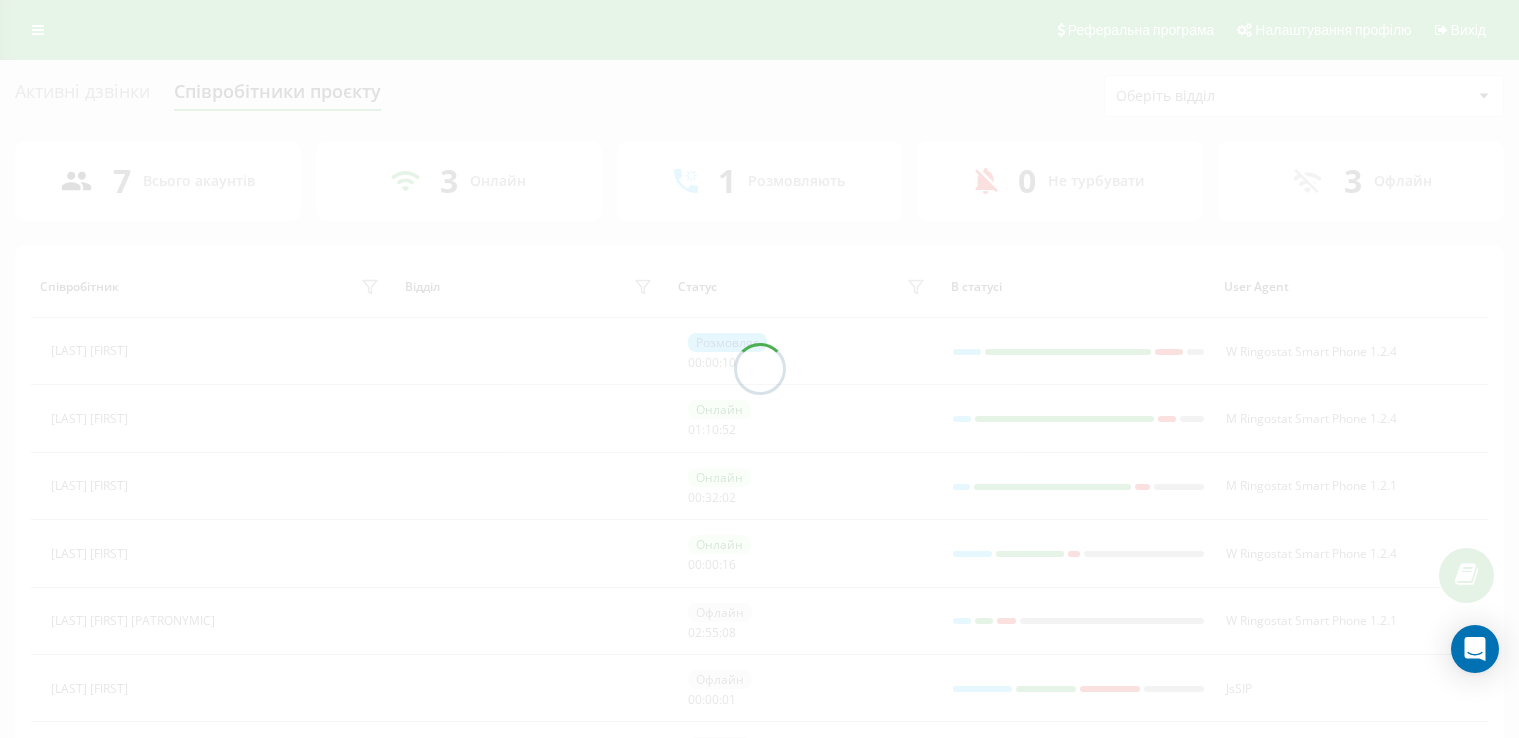 scroll, scrollTop: 0, scrollLeft: 0, axis: both 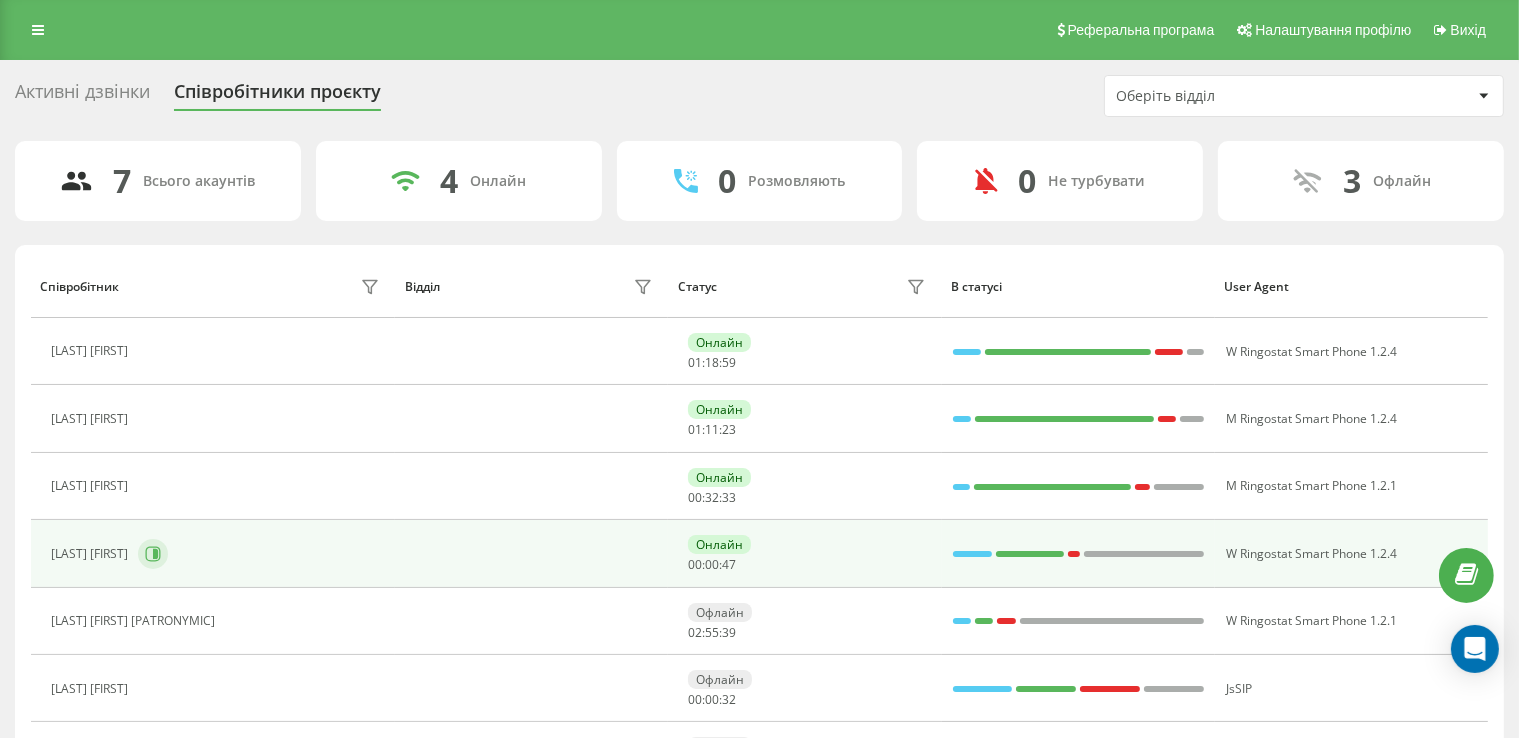 click 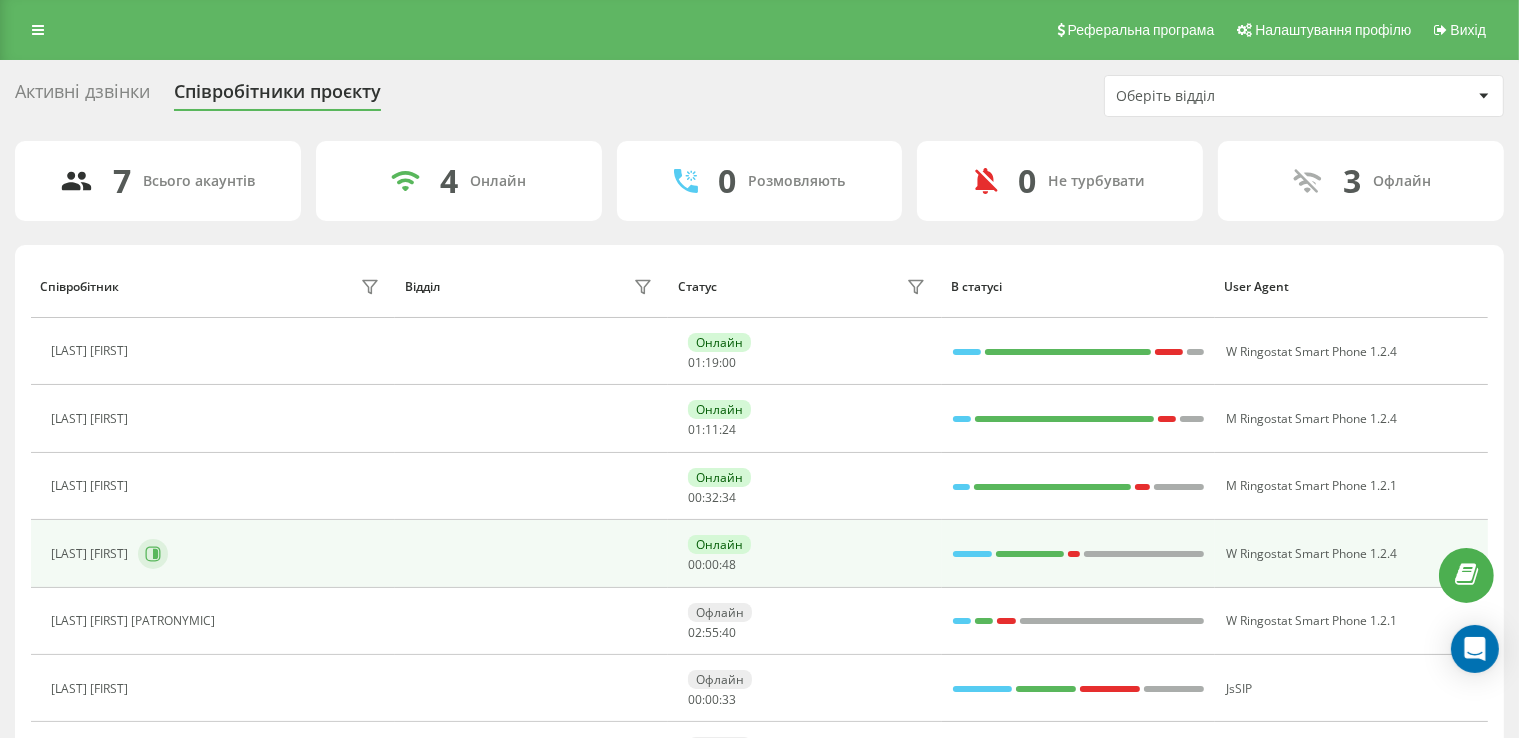 click 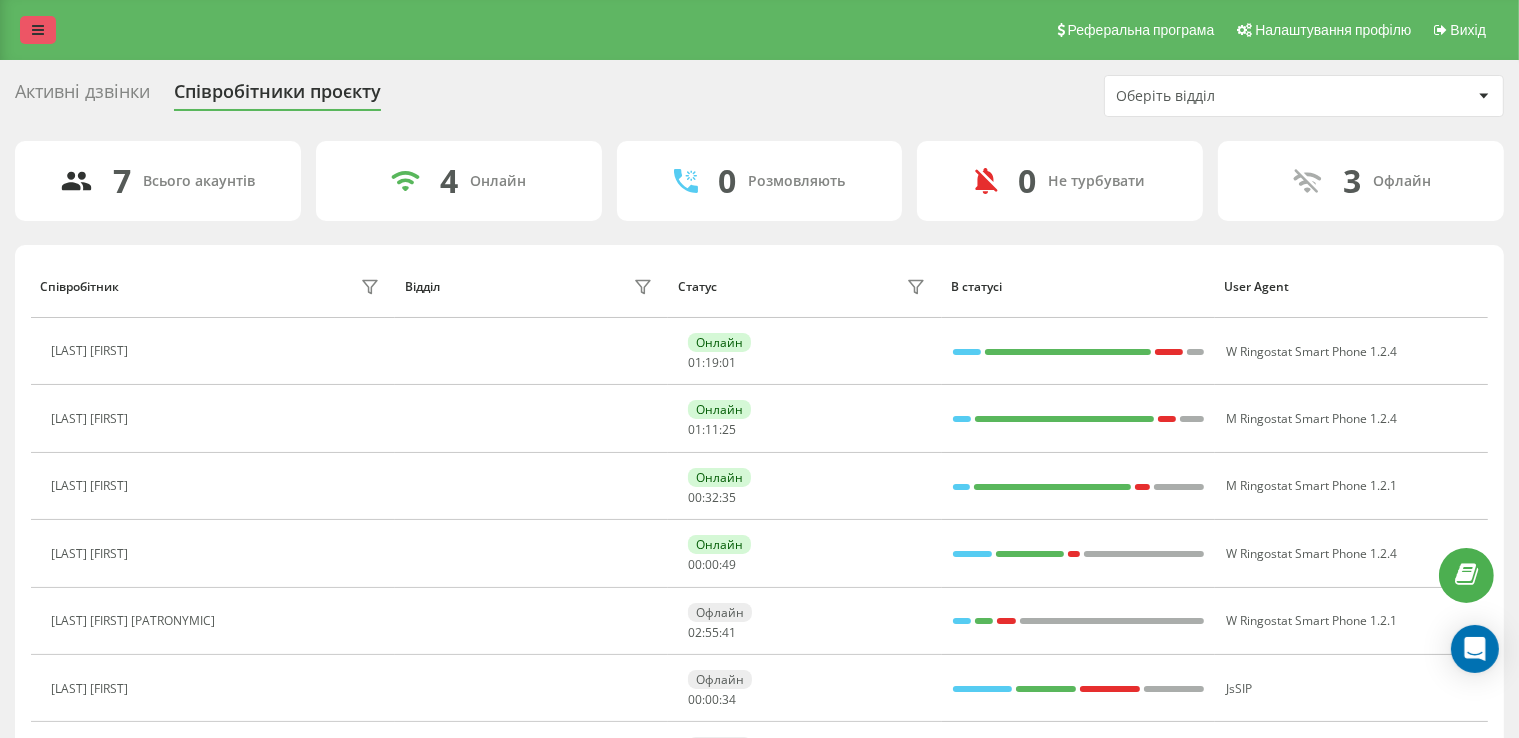 click at bounding box center (38, 30) 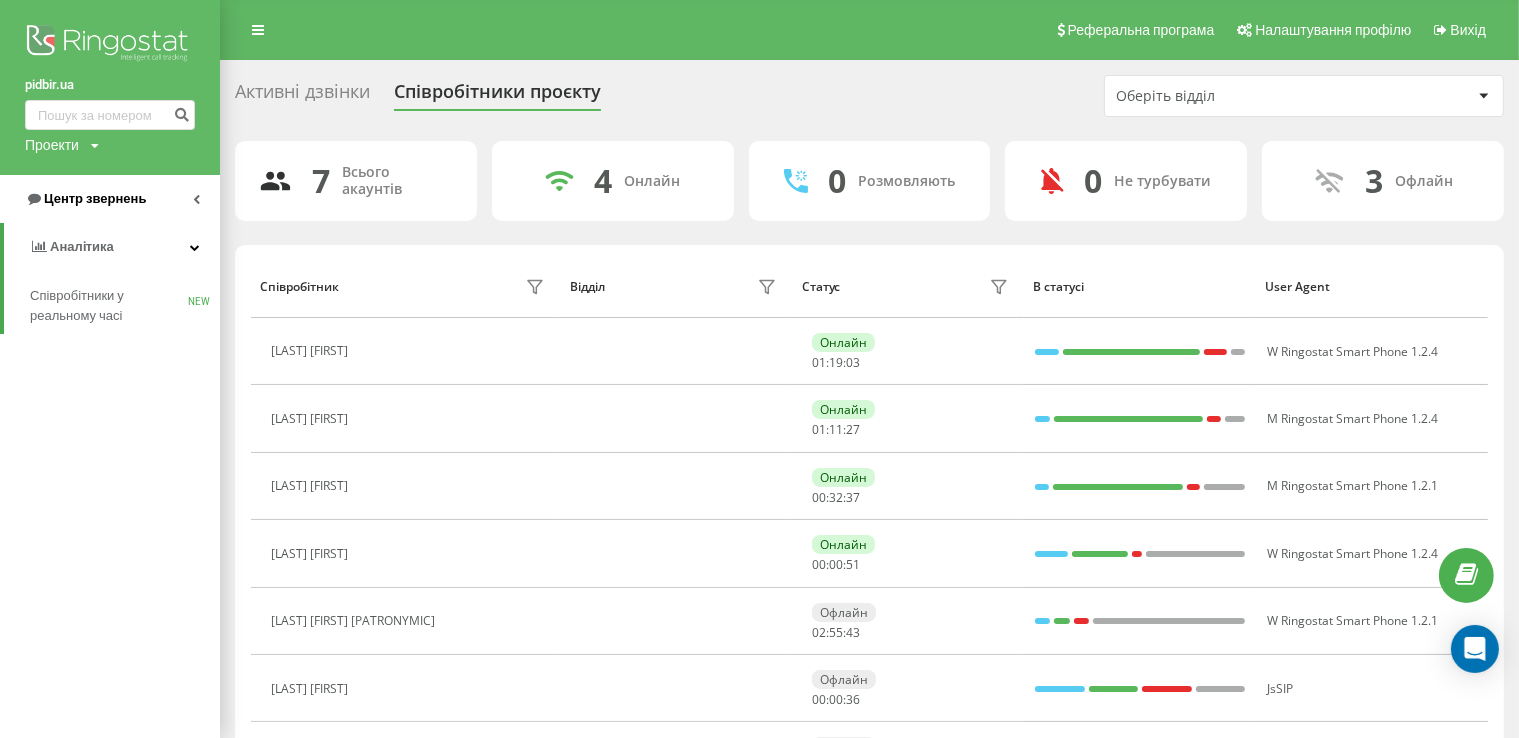 click on "Центр звернень" at bounding box center (95, 198) 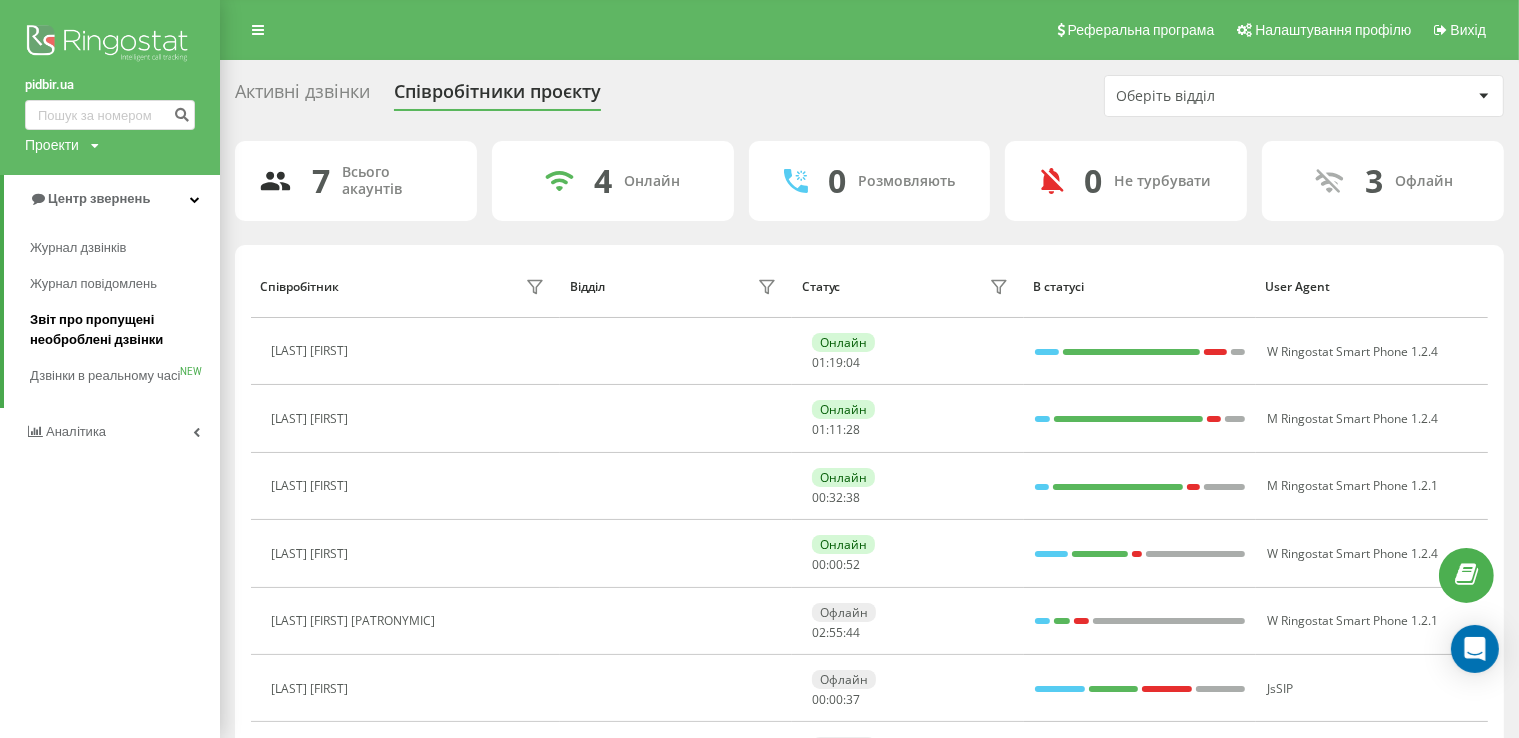 click on "Звіт про пропущені необроблені дзвінки" at bounding box center (120, 330) 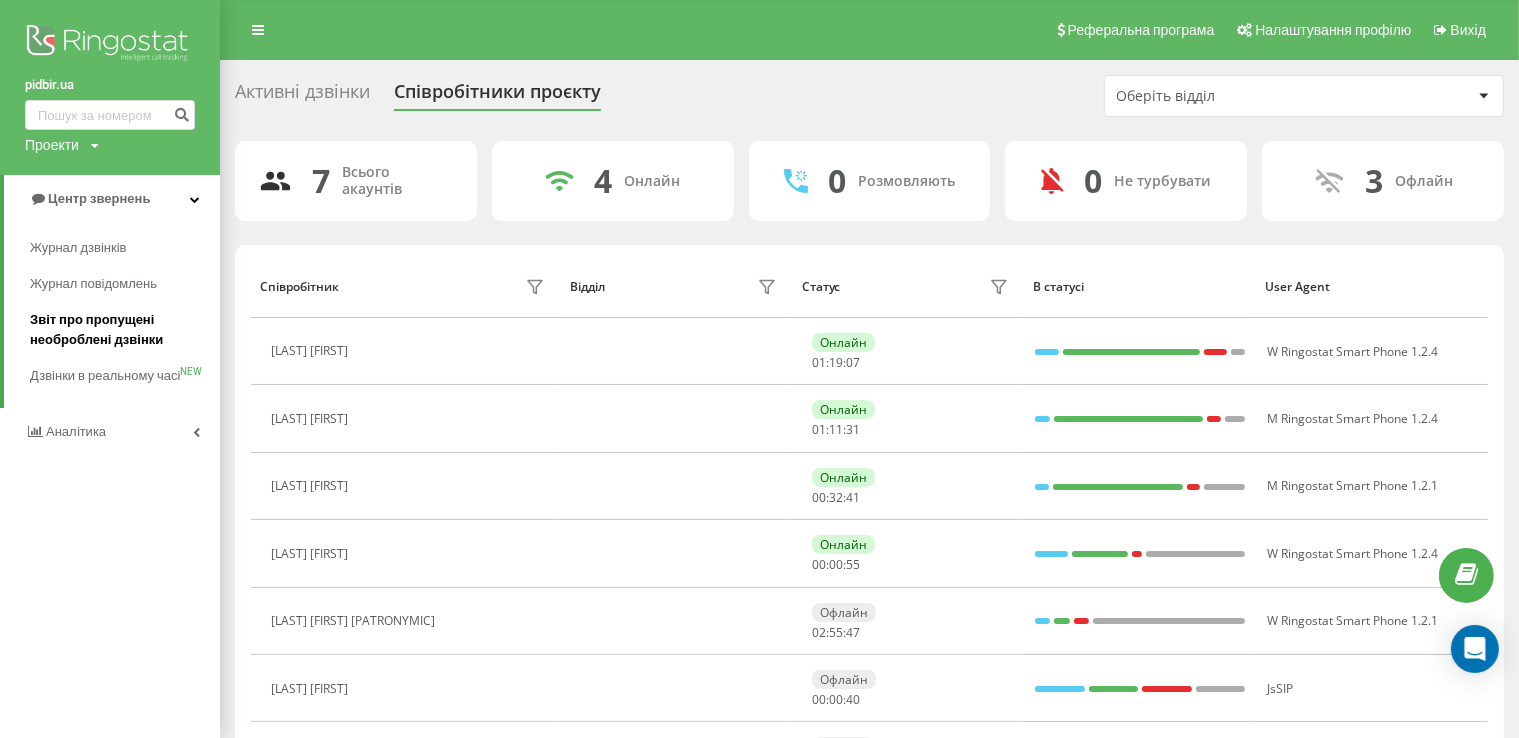 click on "Звіт про пропущені необроблені дзвінки" at bounding box center (120, 330) 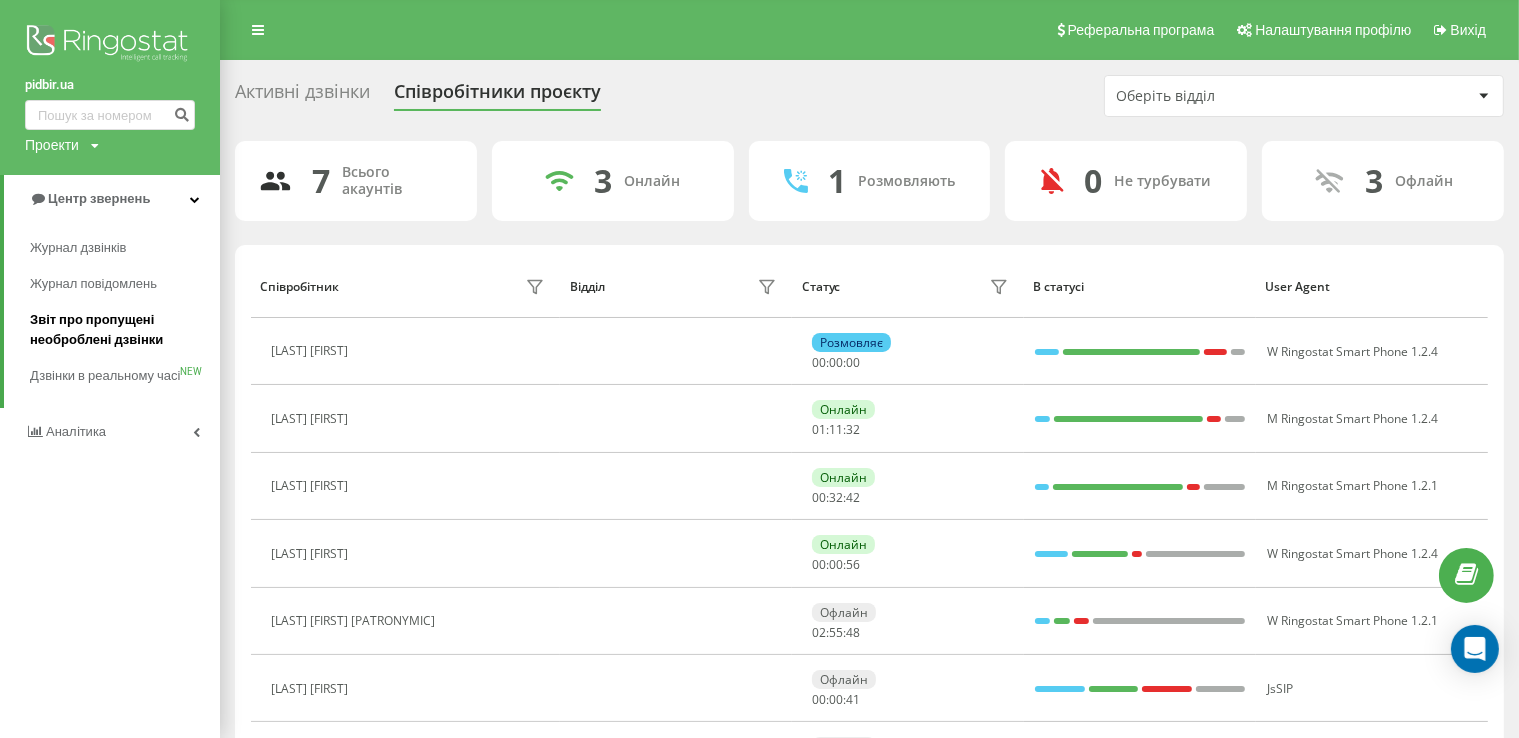 click on "Звіт про пропущені необроблені дзвінки" at bounding box center [120, 330] 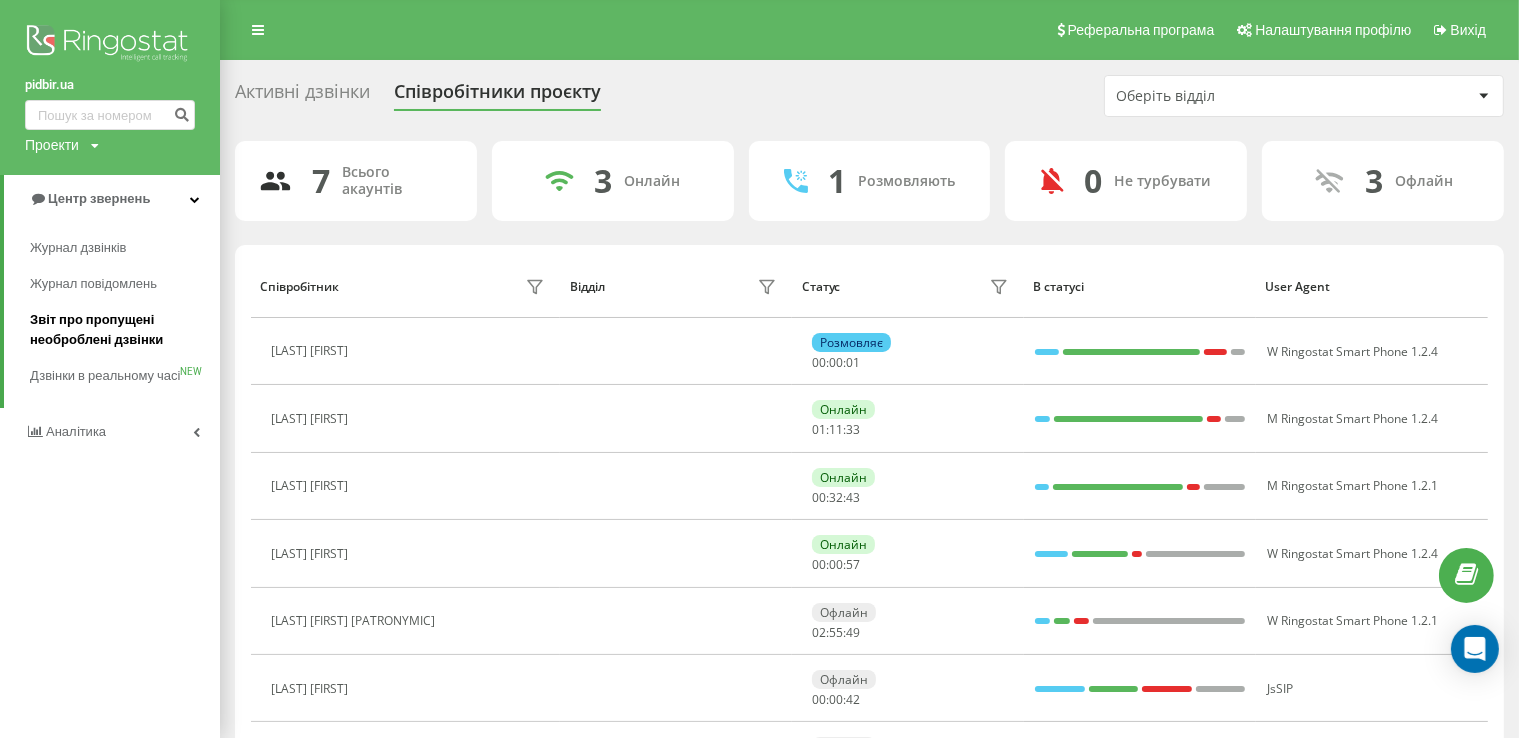 click on "Звіт про пропущені необроблені дзвінки" at bounding box center (120, 330) 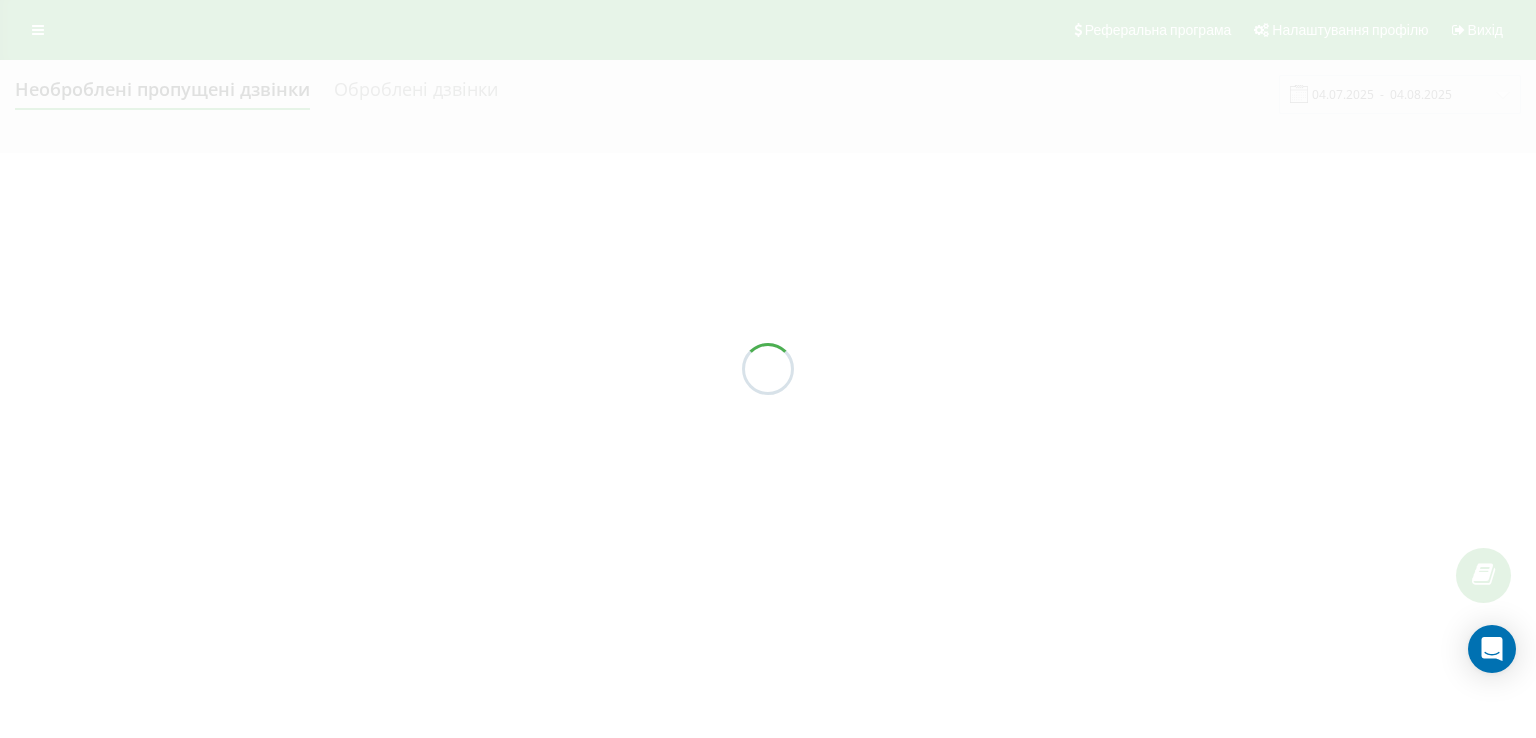 scroll, scrollTop: 0, scrollLeft: 0, axis: both 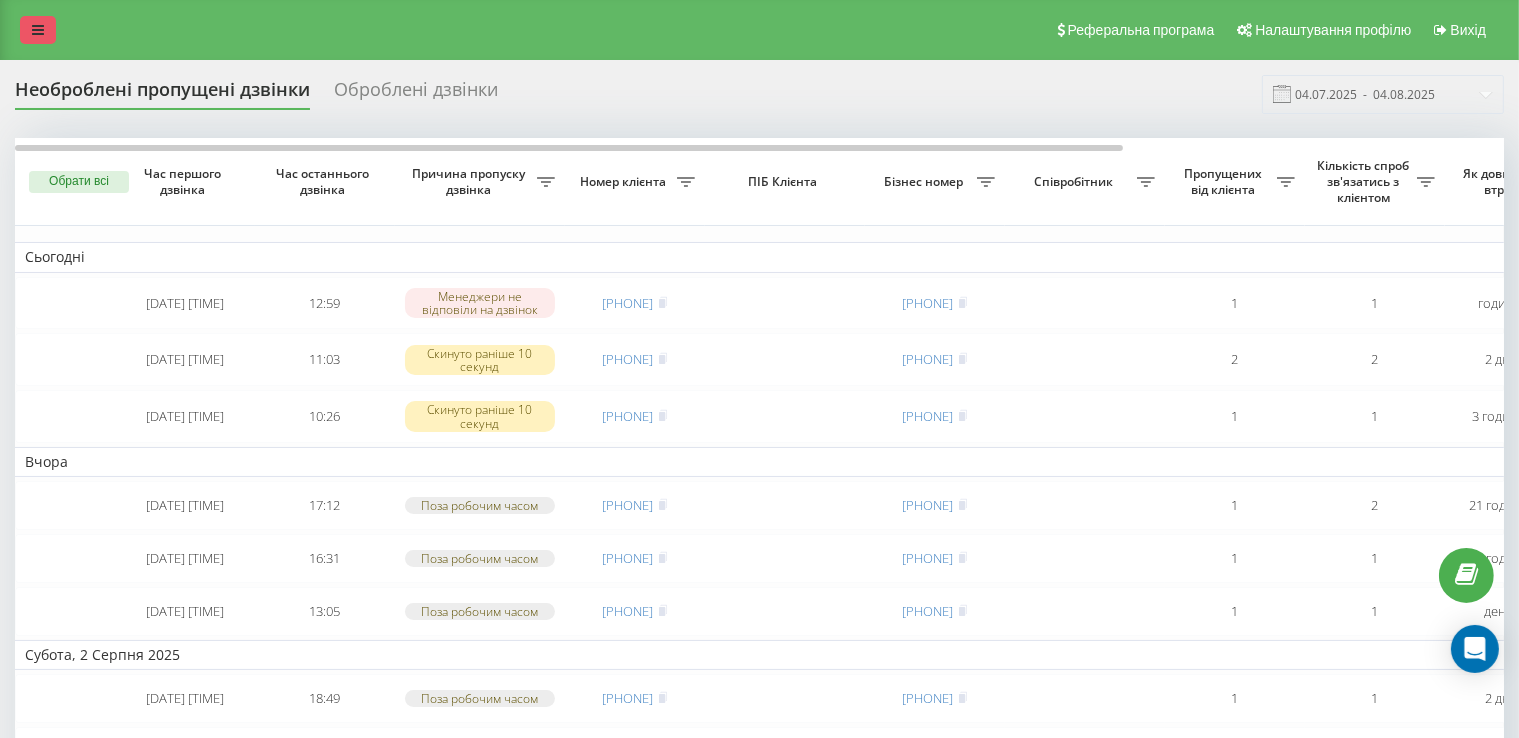 click at bounding box center (38, 30) 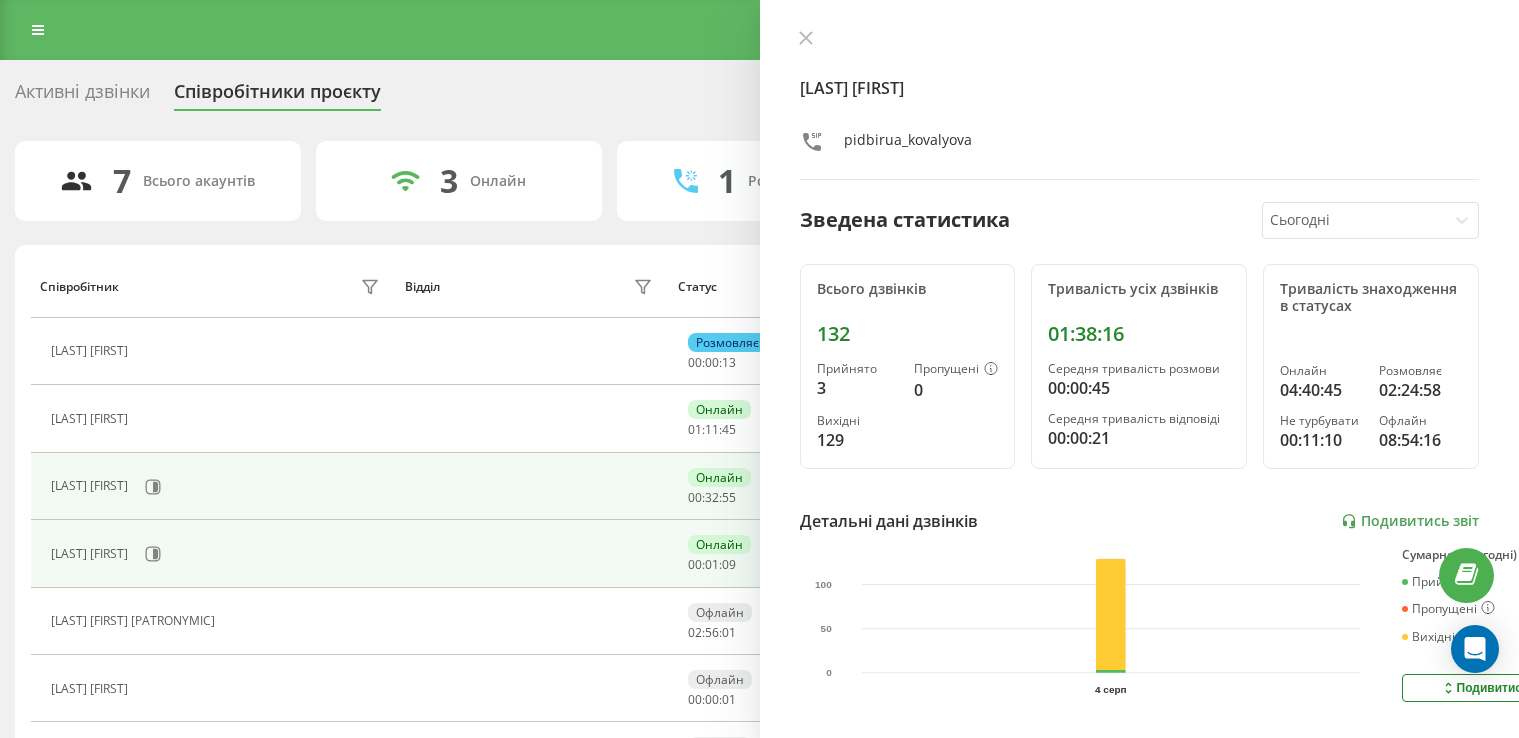 scroll, scrollTop: 0, scrollLeft: 0, axis: both 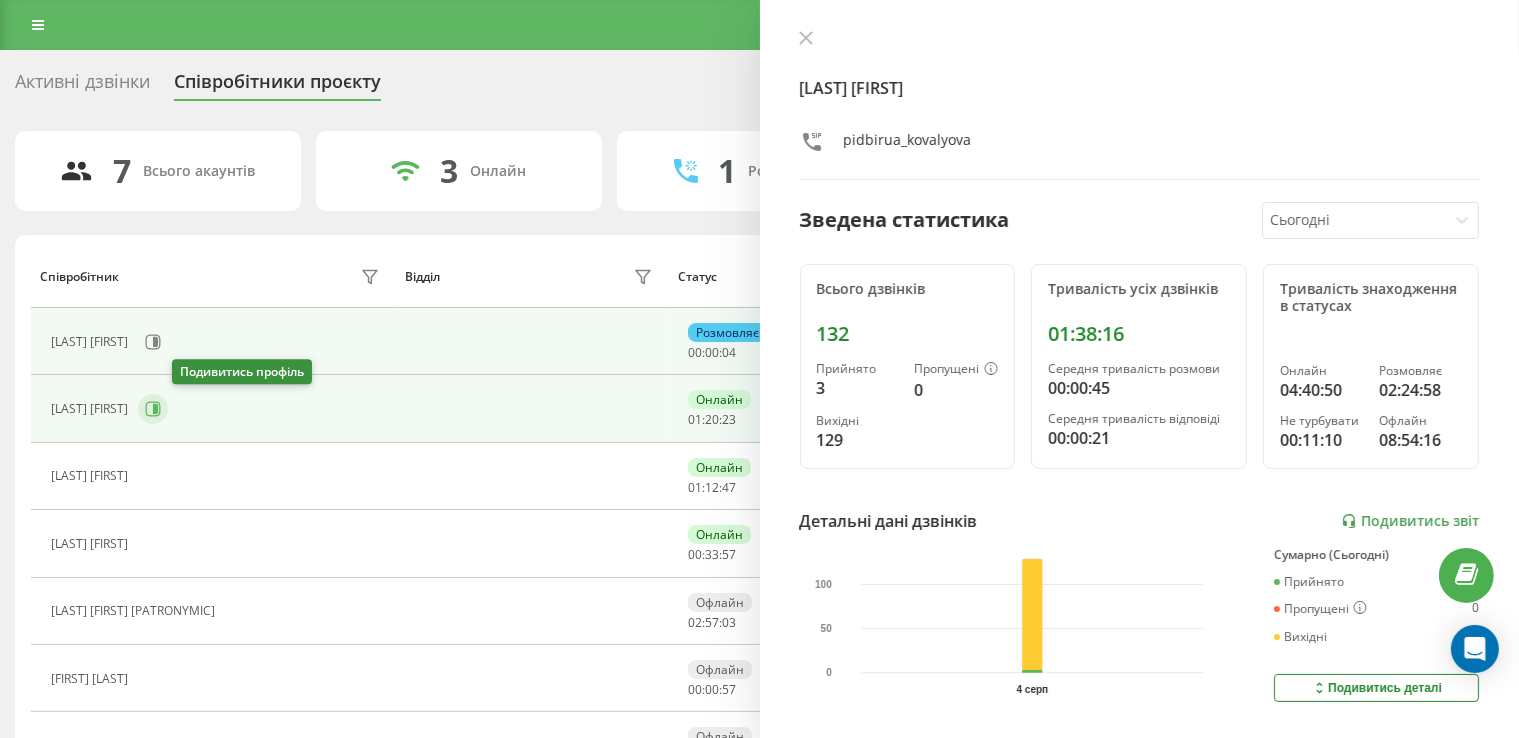click 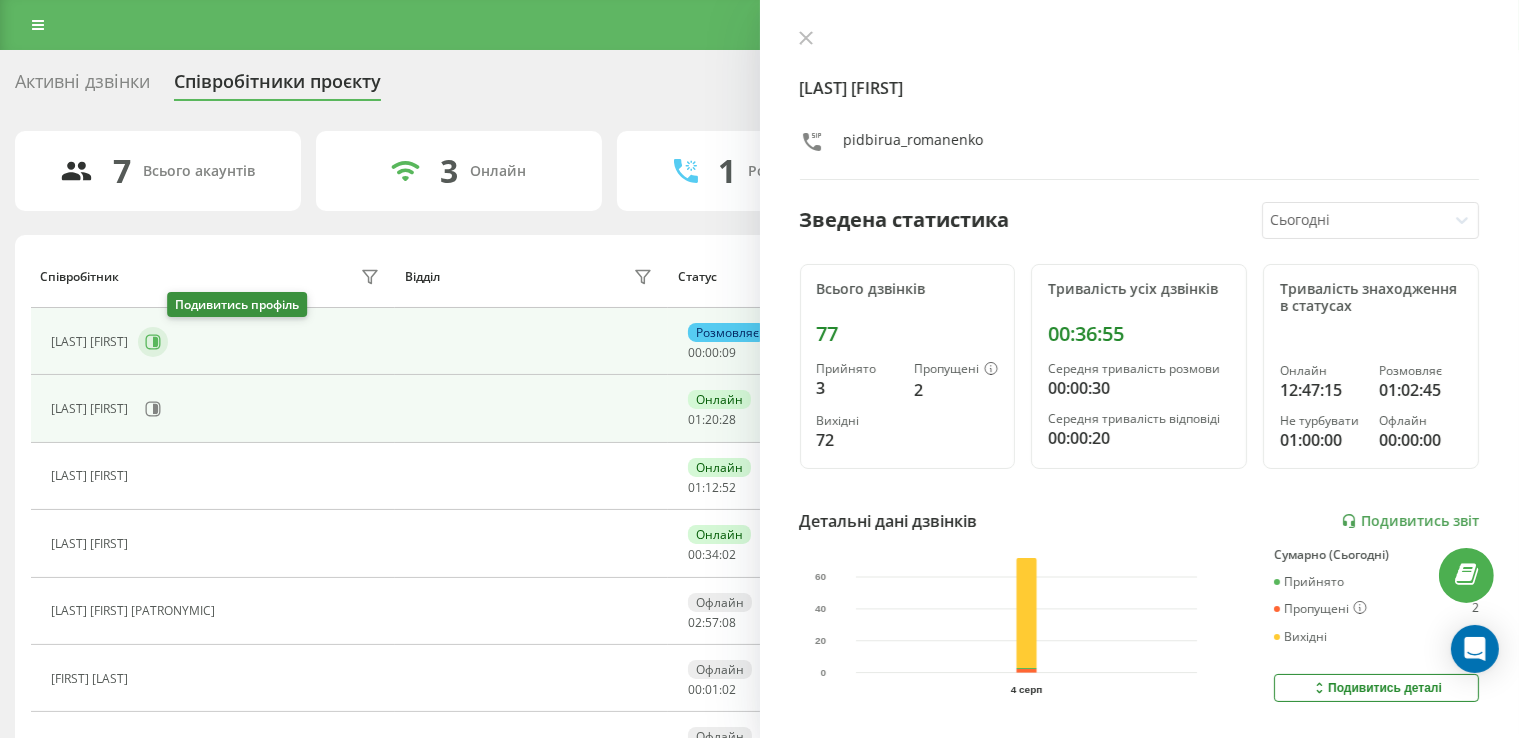 click 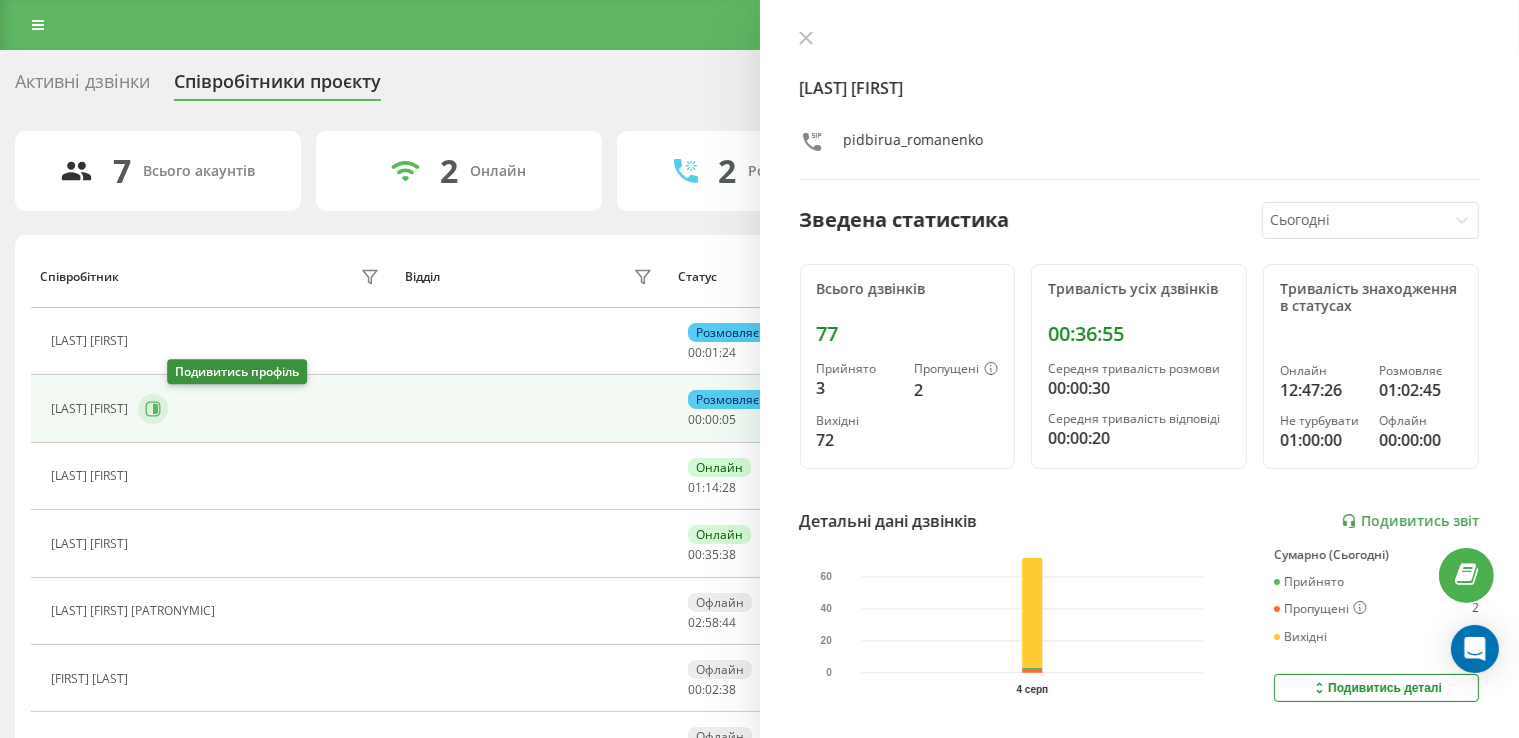 click 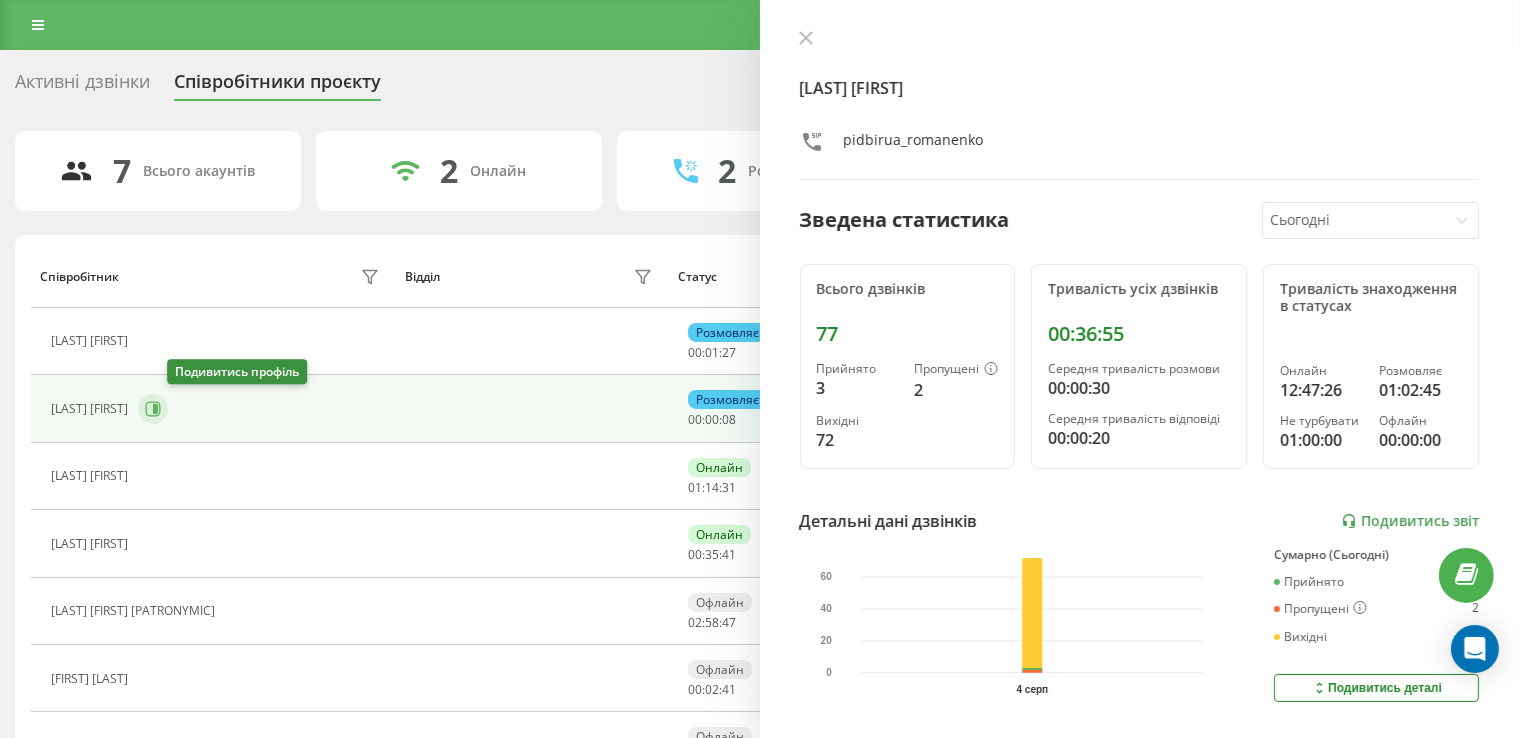click 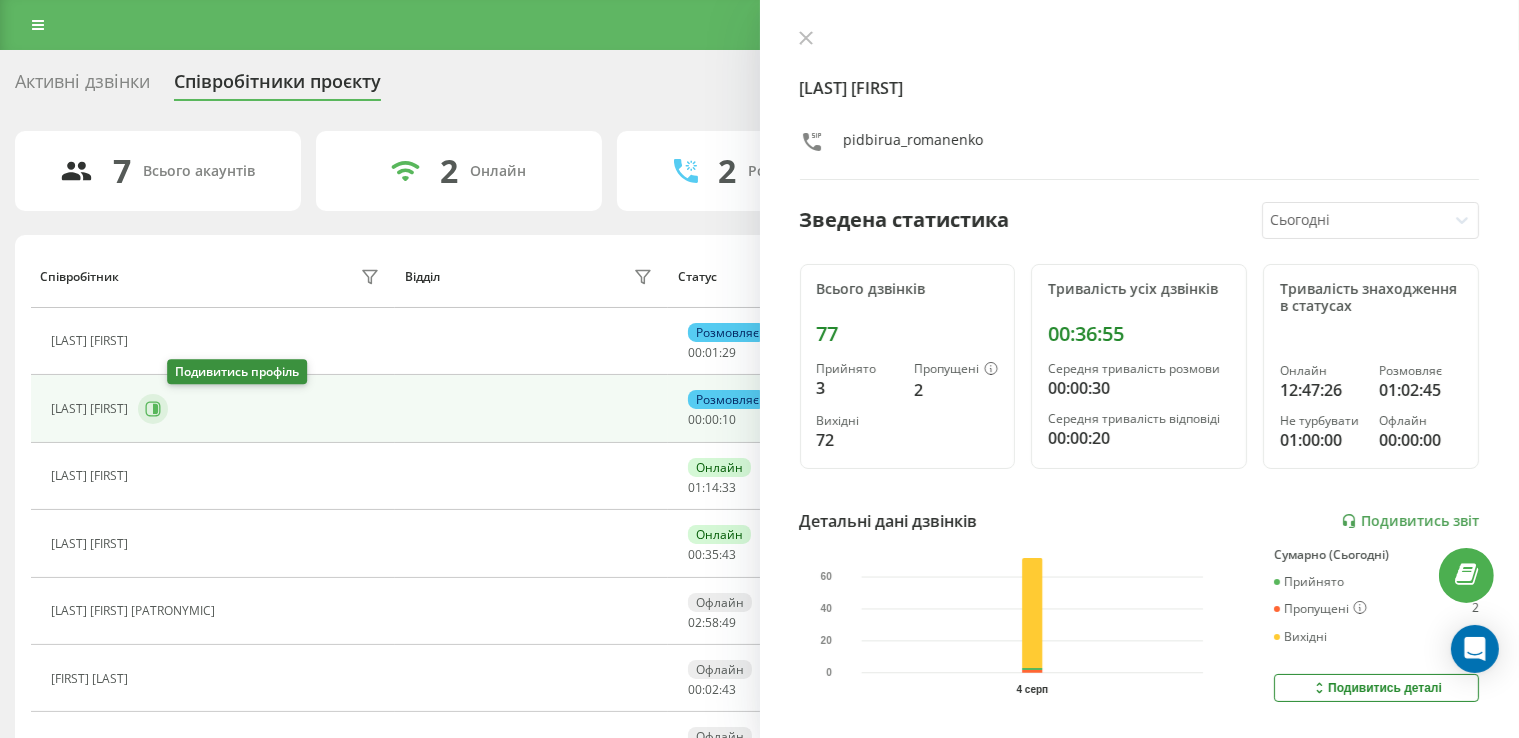 click 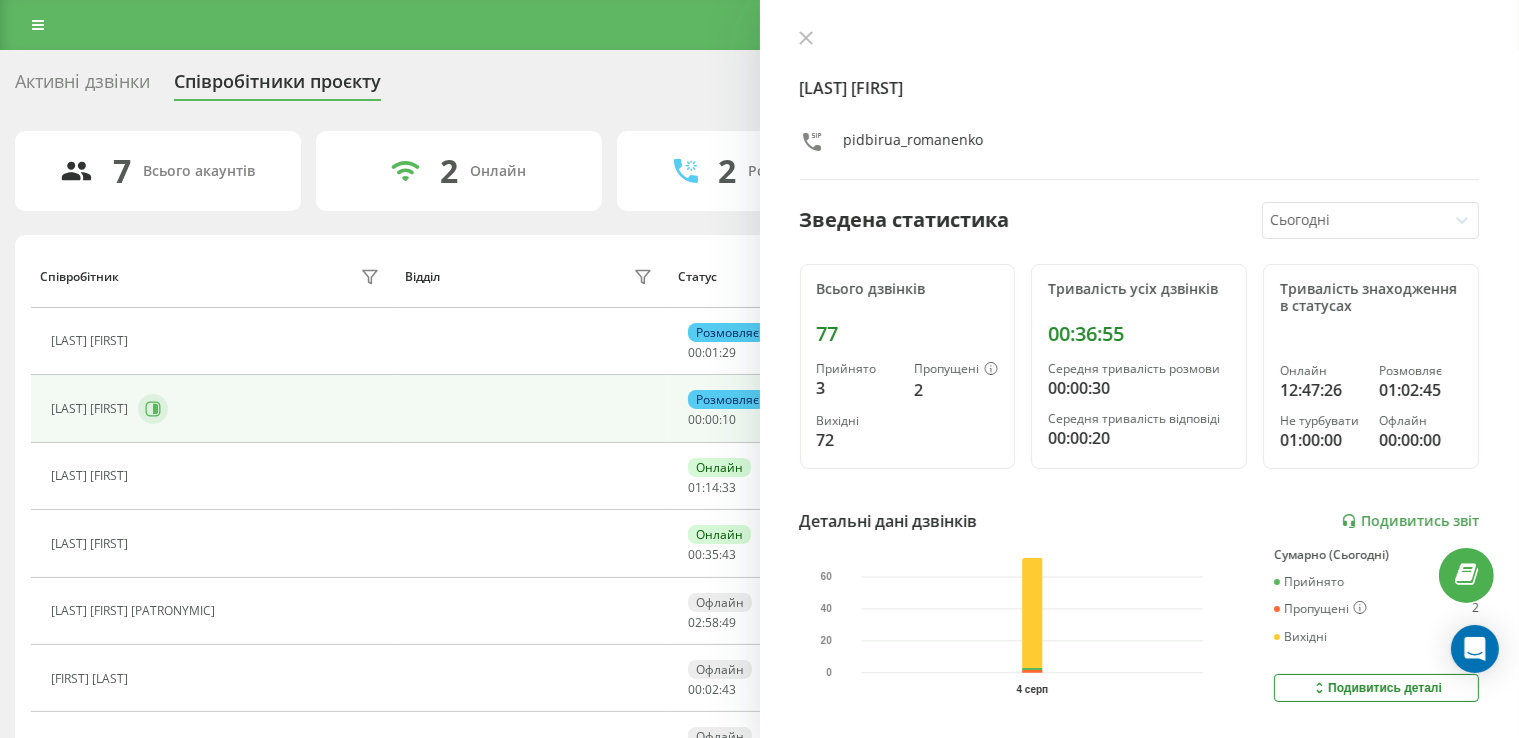 click 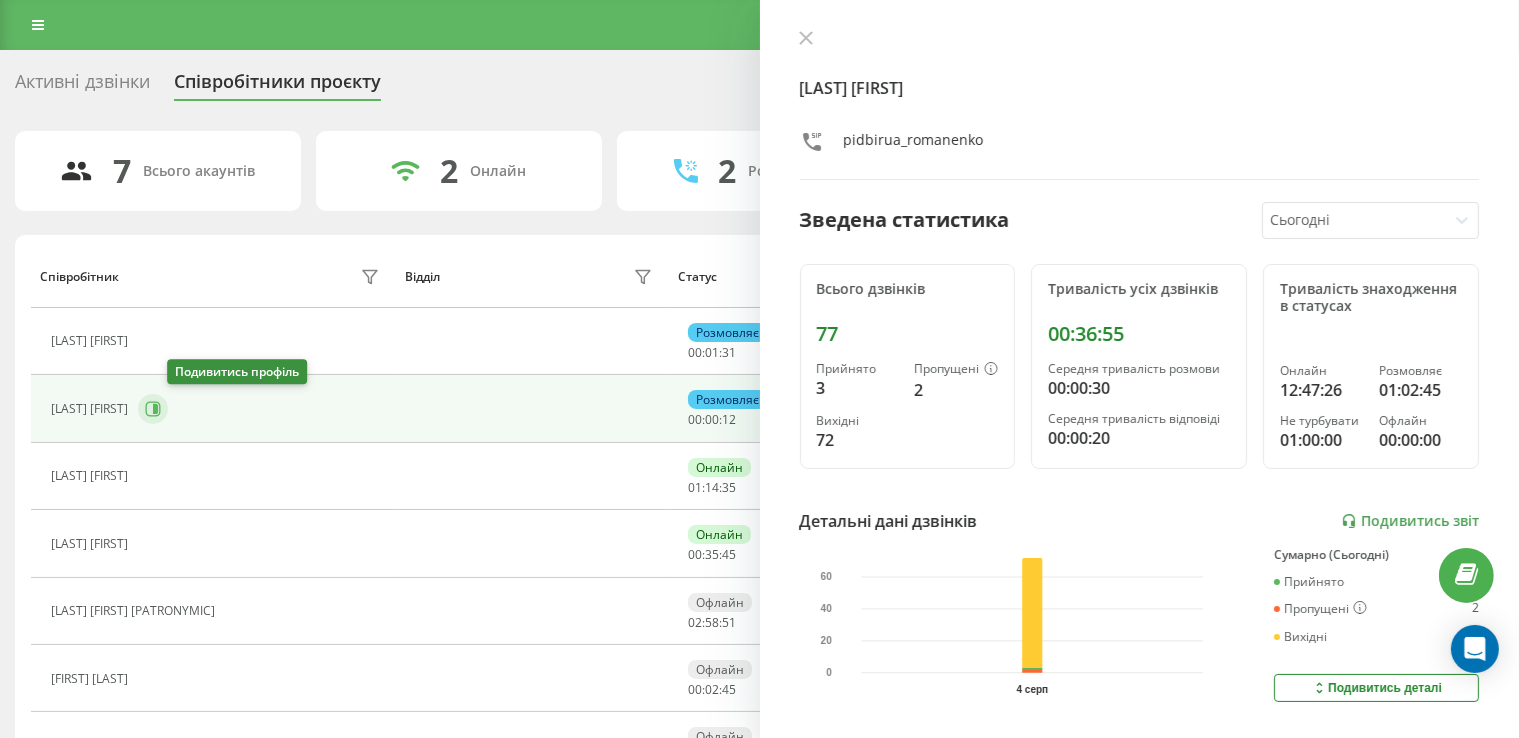 click 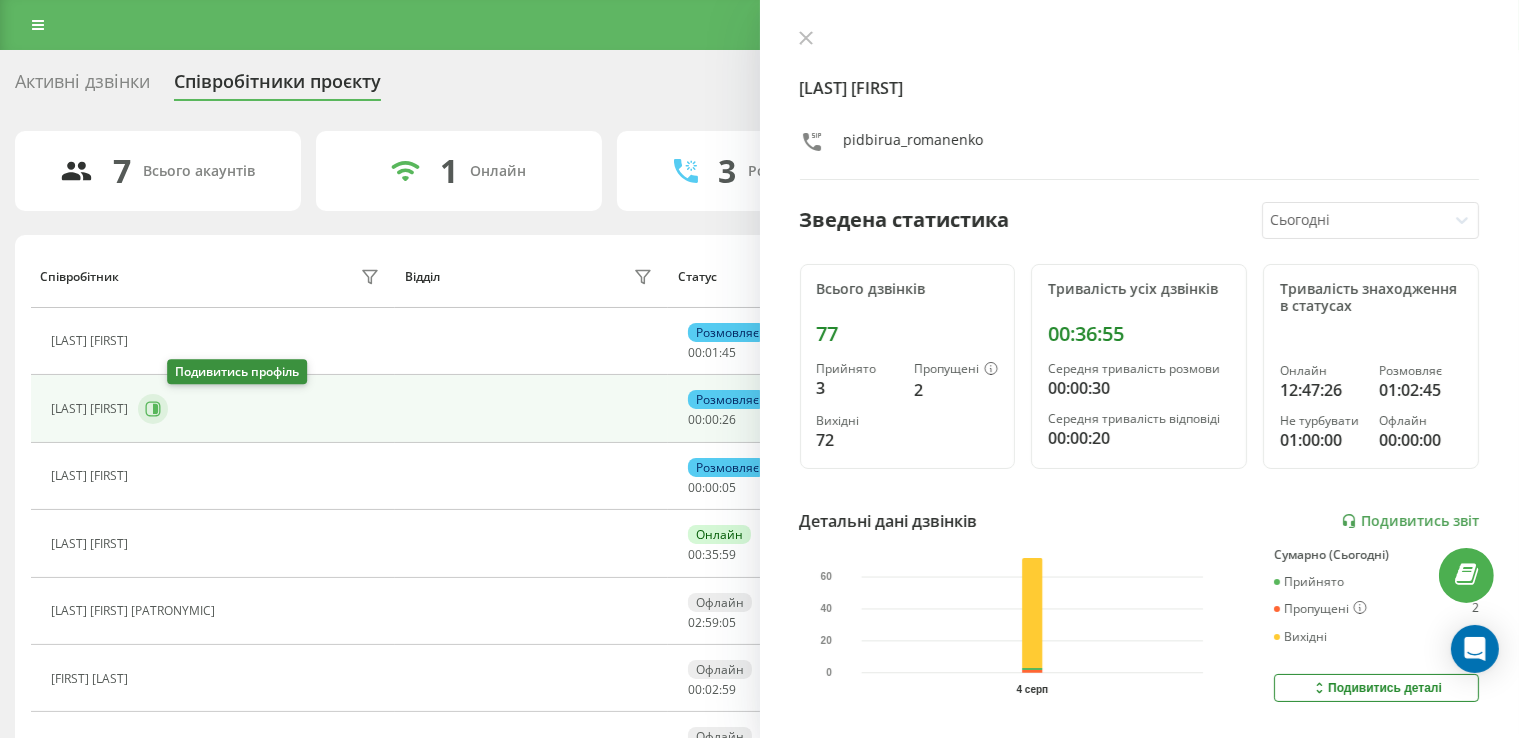 click 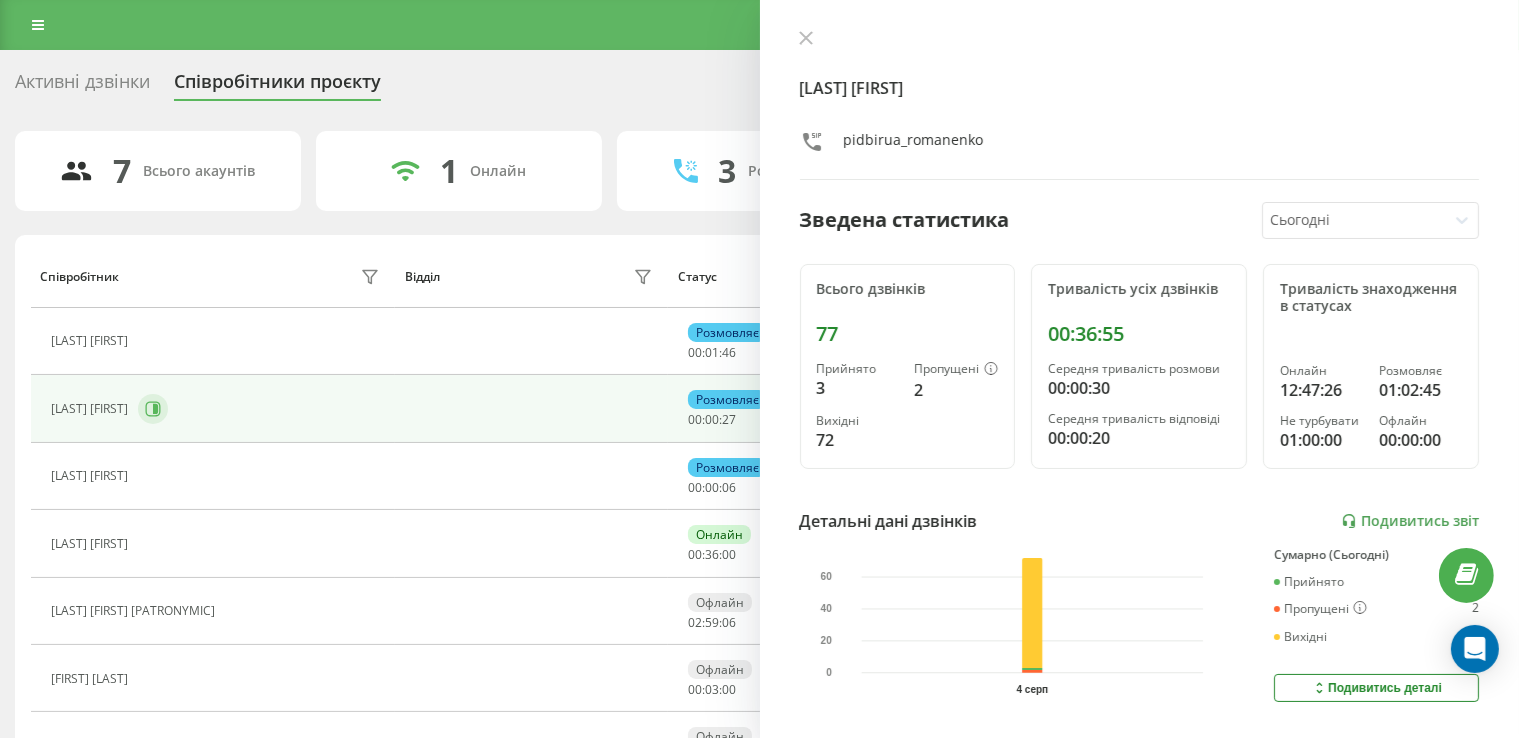 click 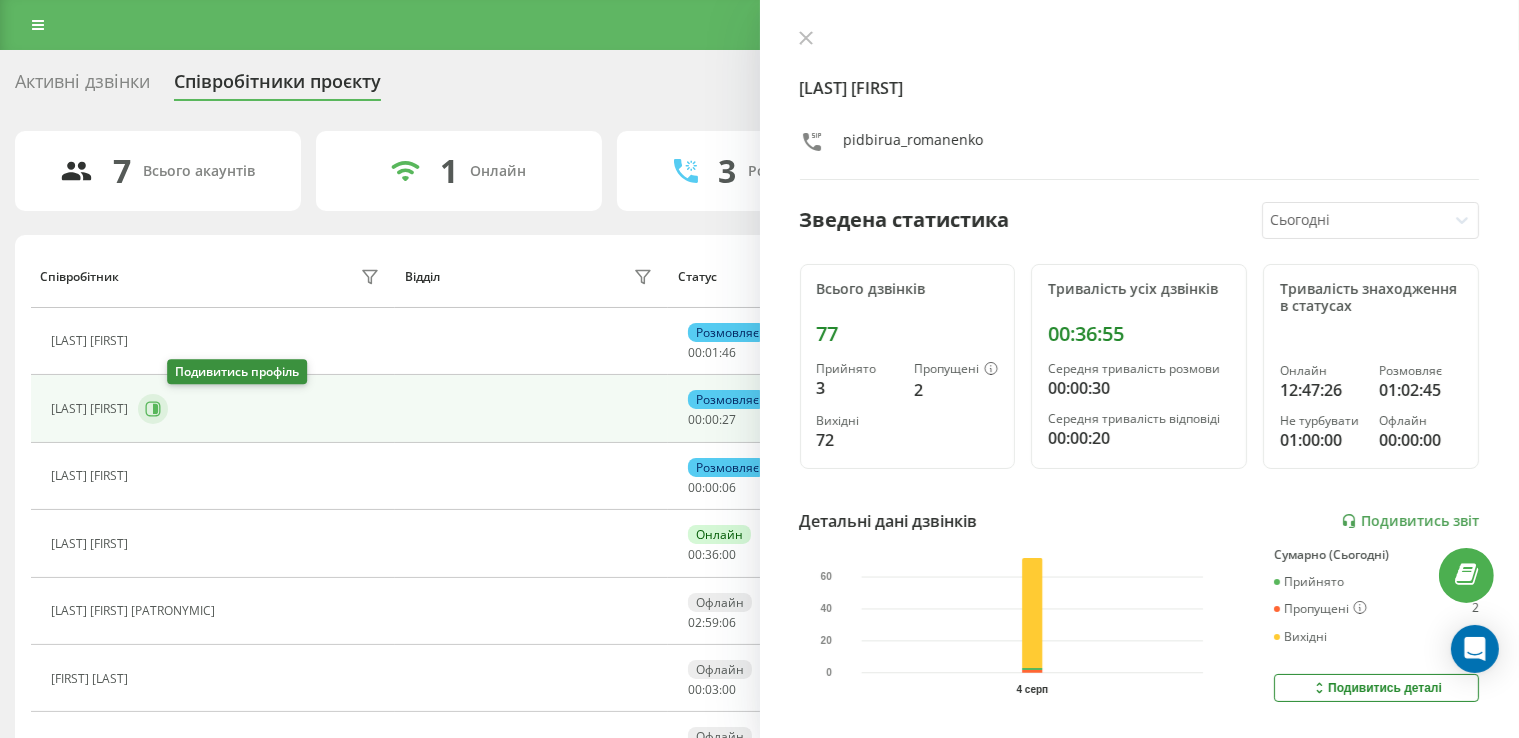 click 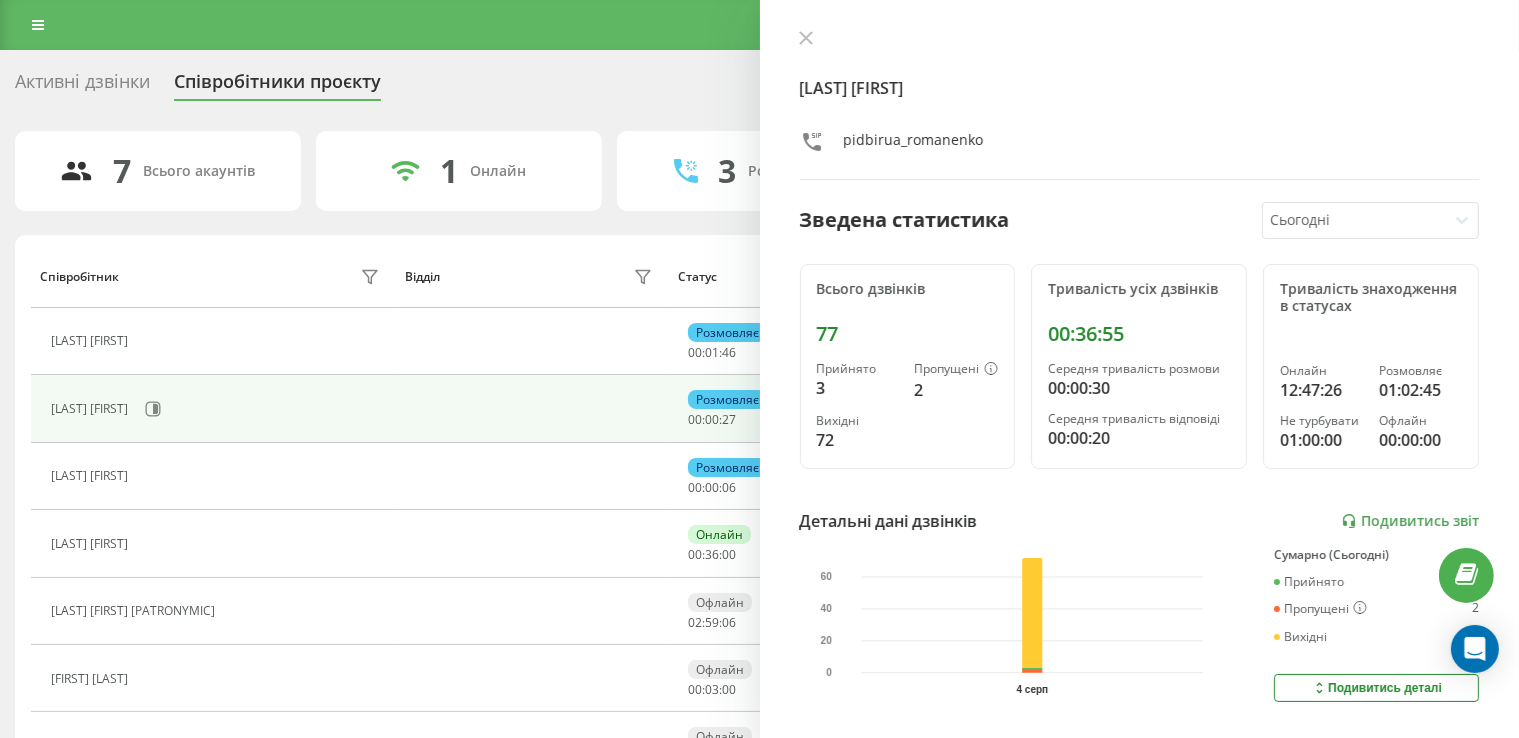click on "[LAST] [FIRST]" at bounding box center [92, 409] 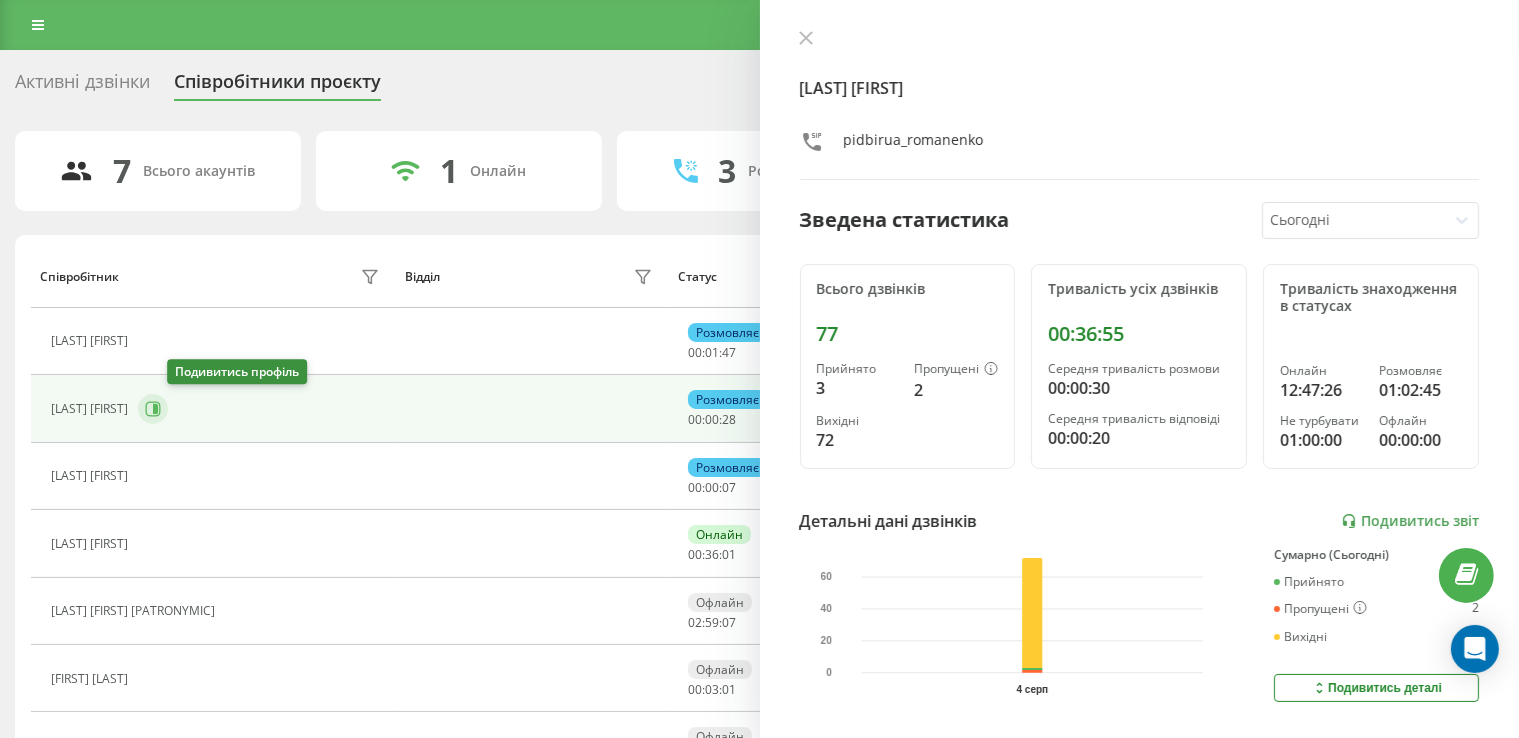 click at bounding box center (153, 409) 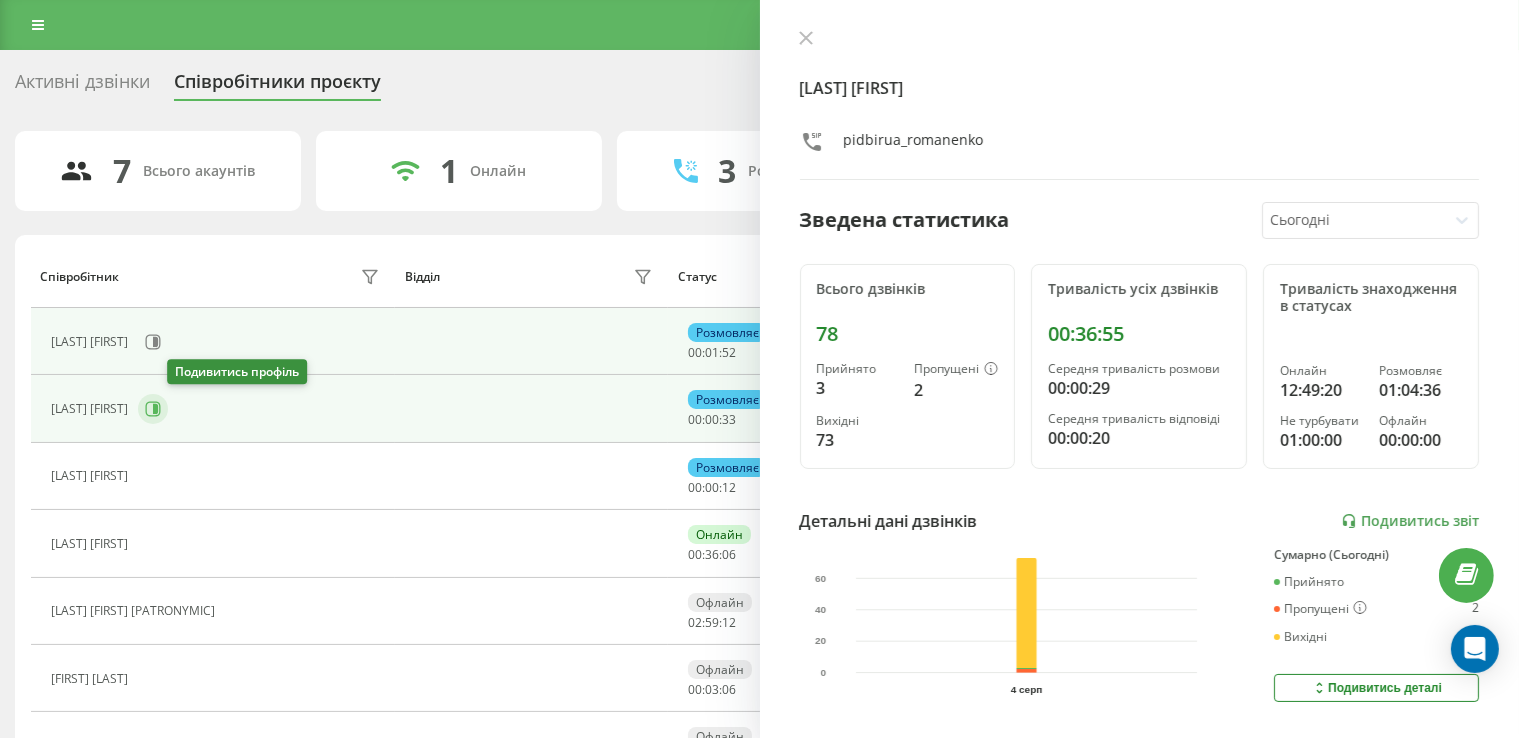 click 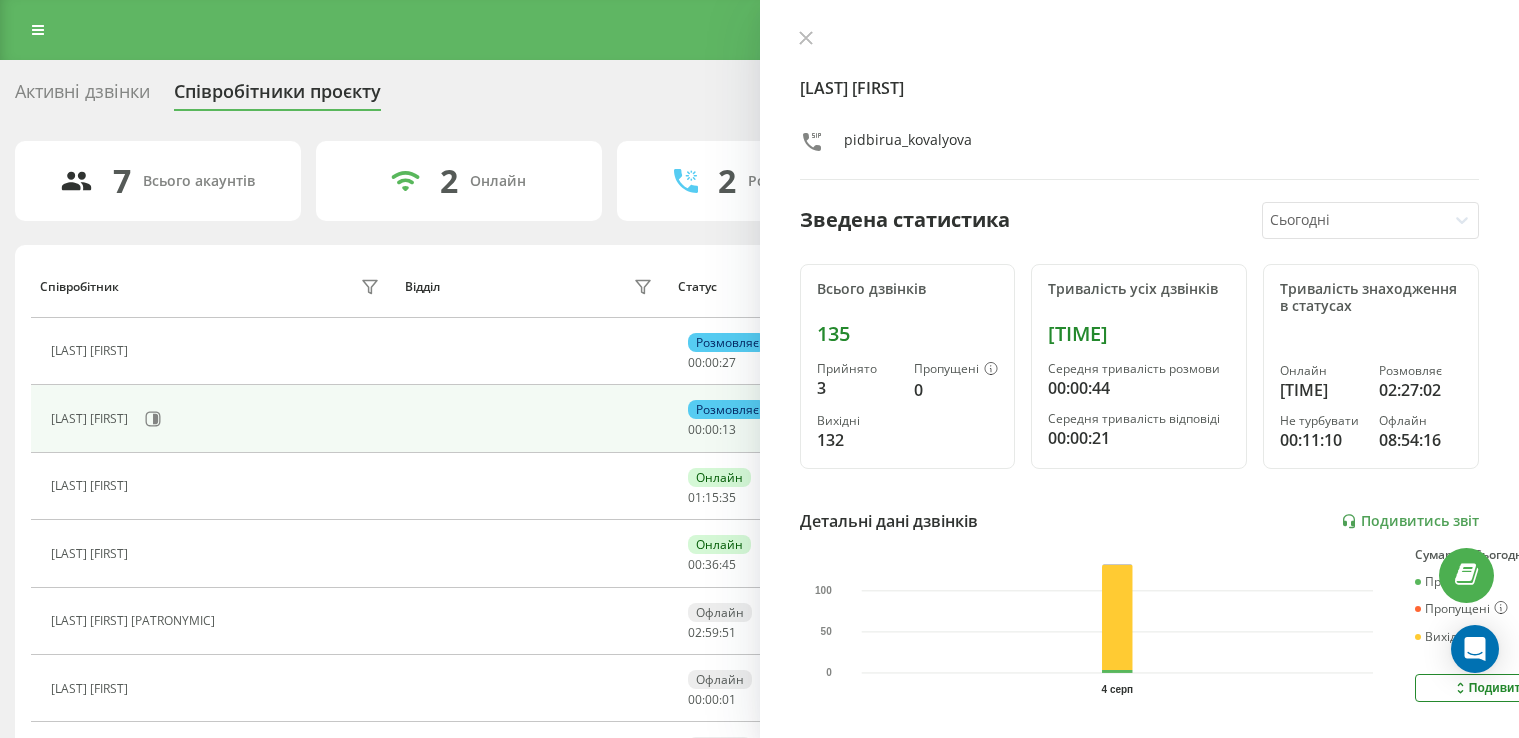 scroll, scrollTop: 0, scrollLeft: 0, axis: both 